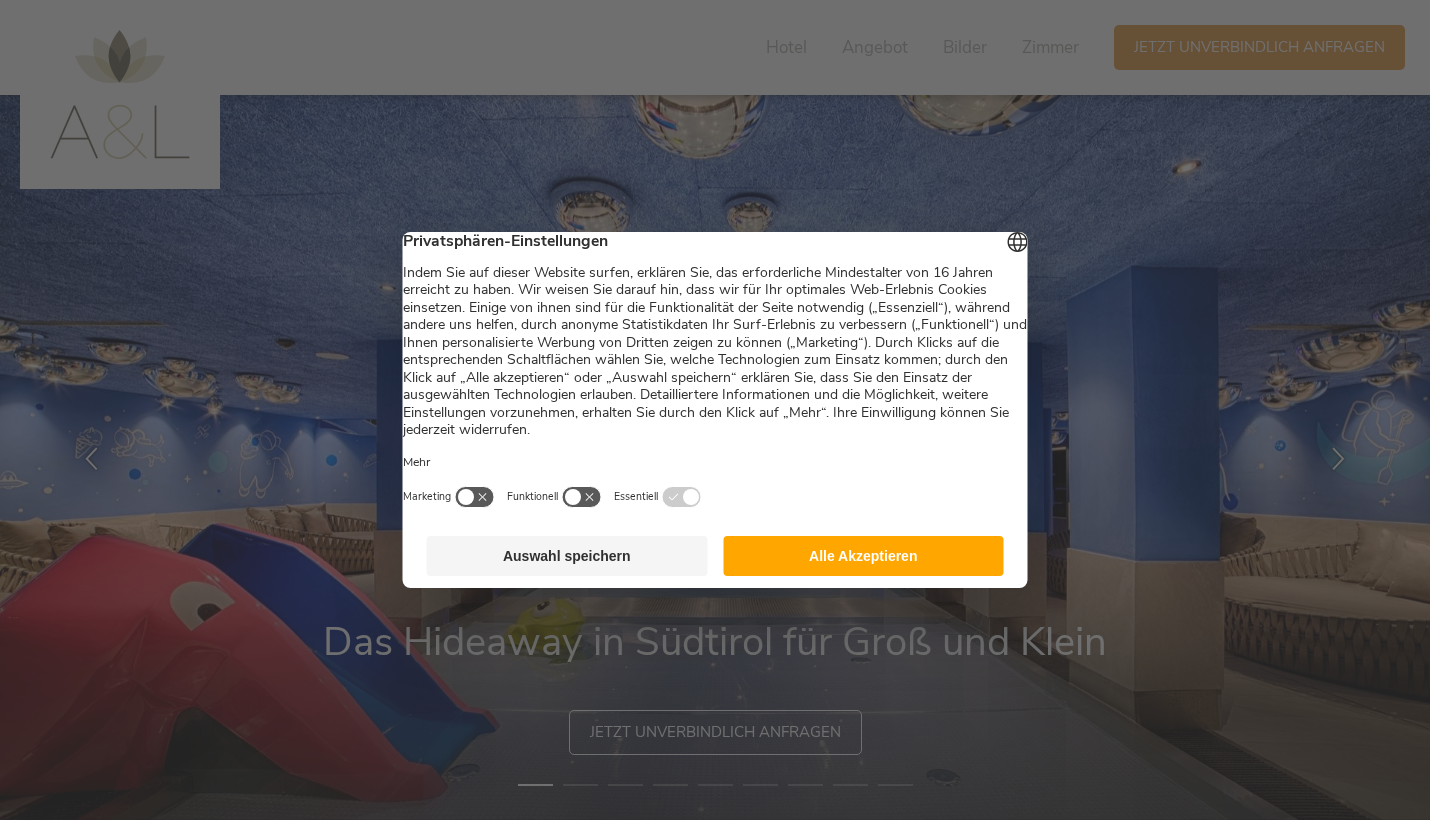 scroll, scrollTop: 0, scrollLeft: 0, axis: both 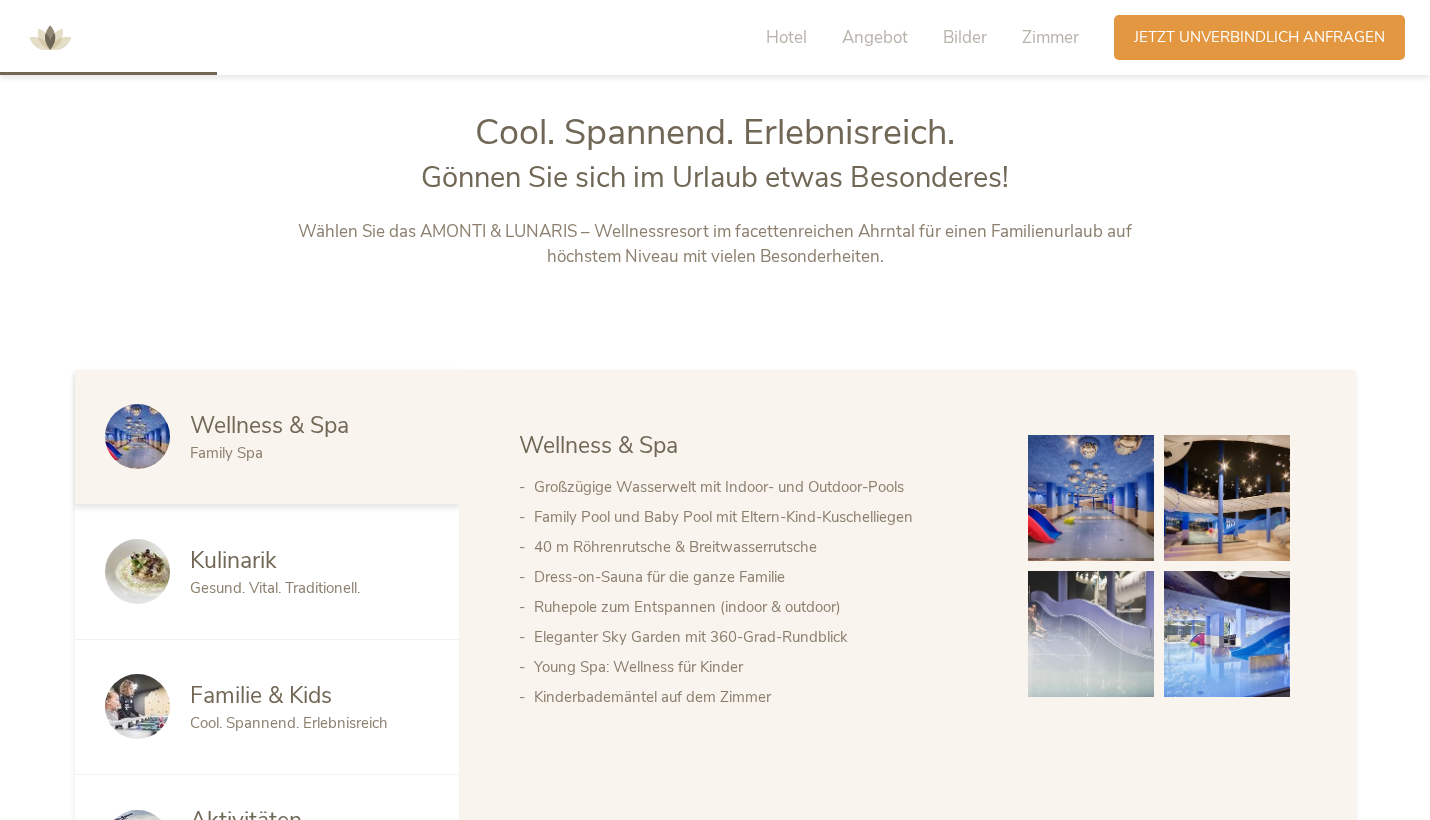 click at bounding box center (1227, 498) 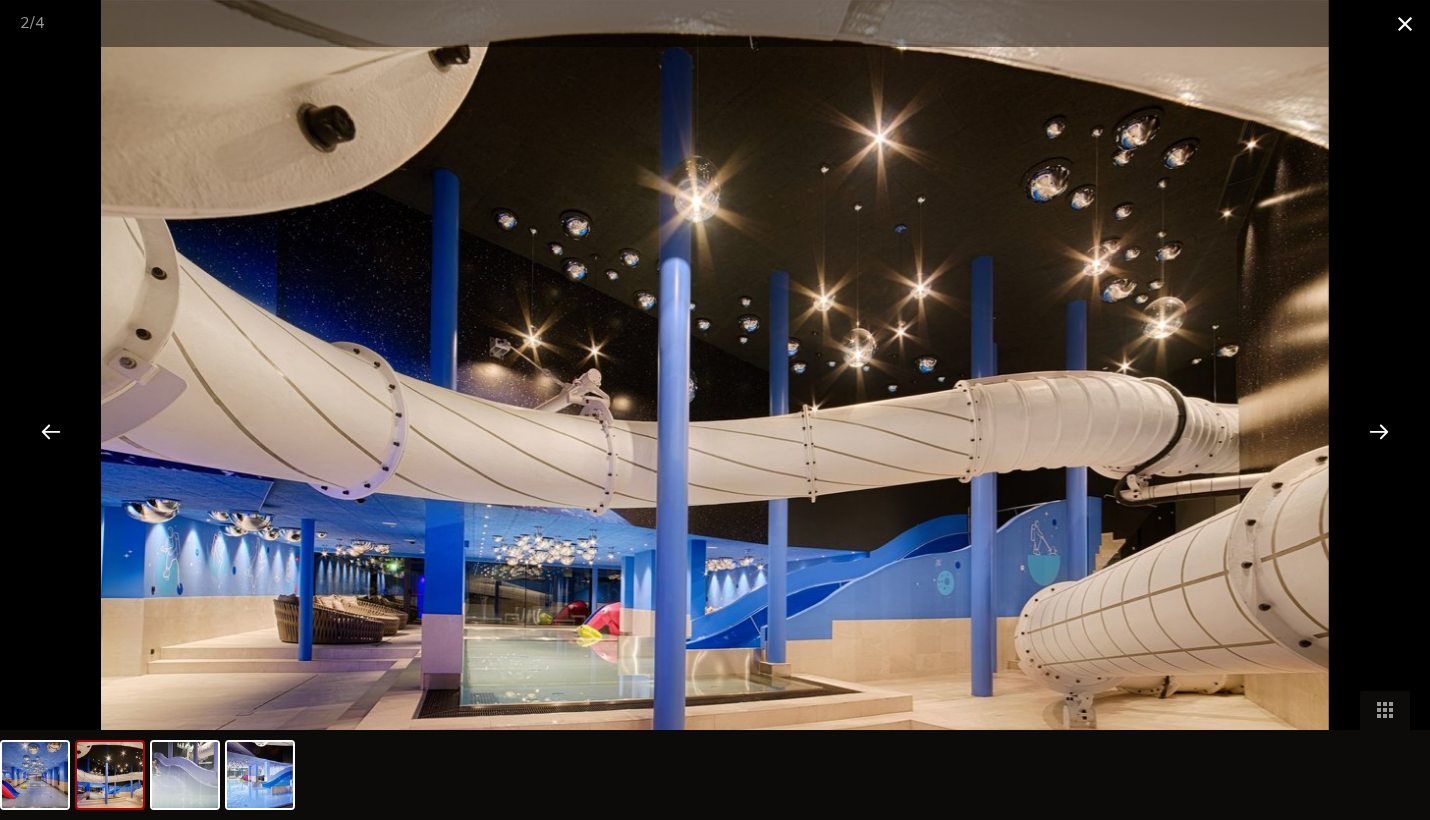 click at bounding box center (1405, 23) 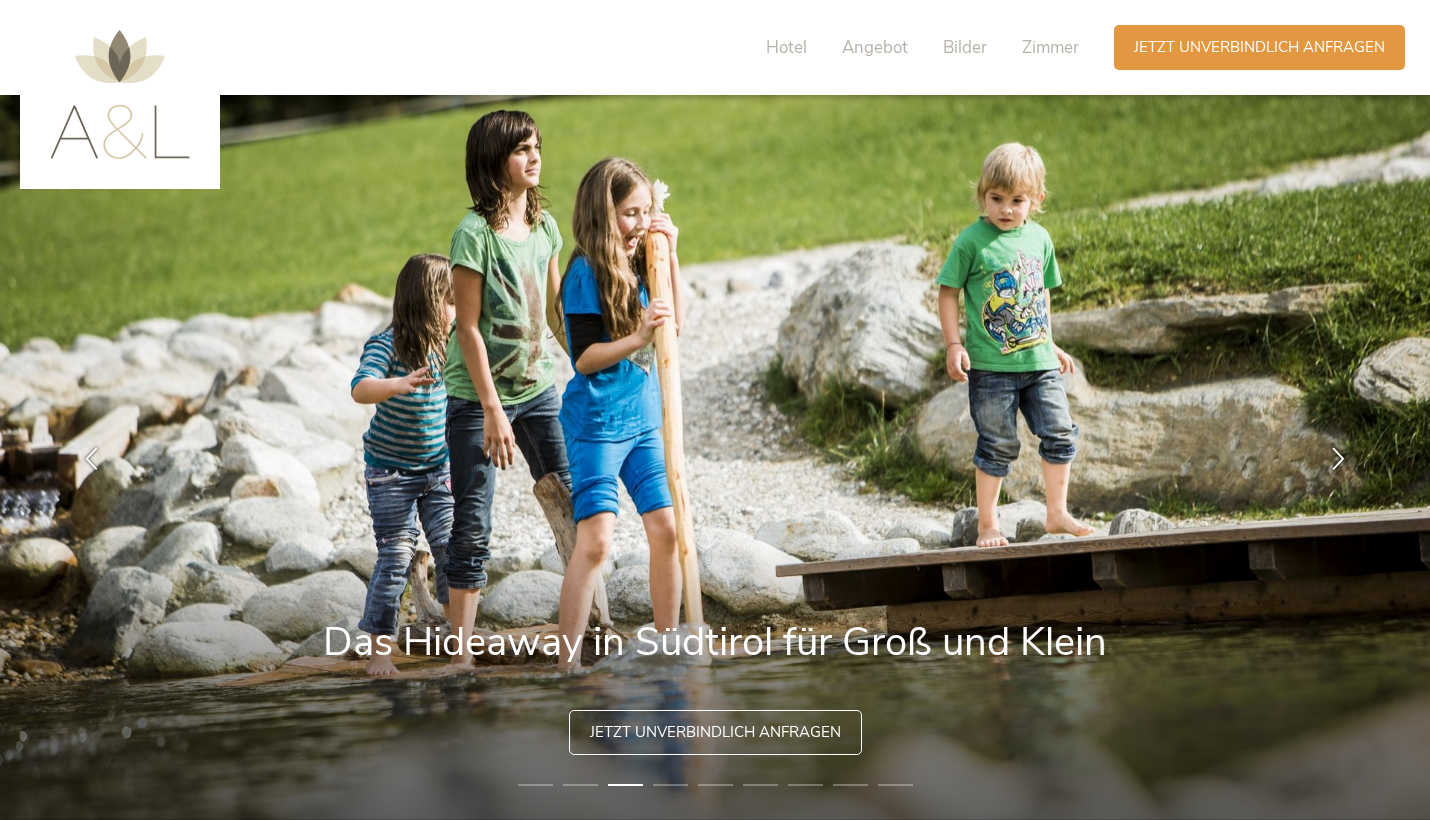 scroll, scrollTop: 0, scrollLeft: 0, axis: both 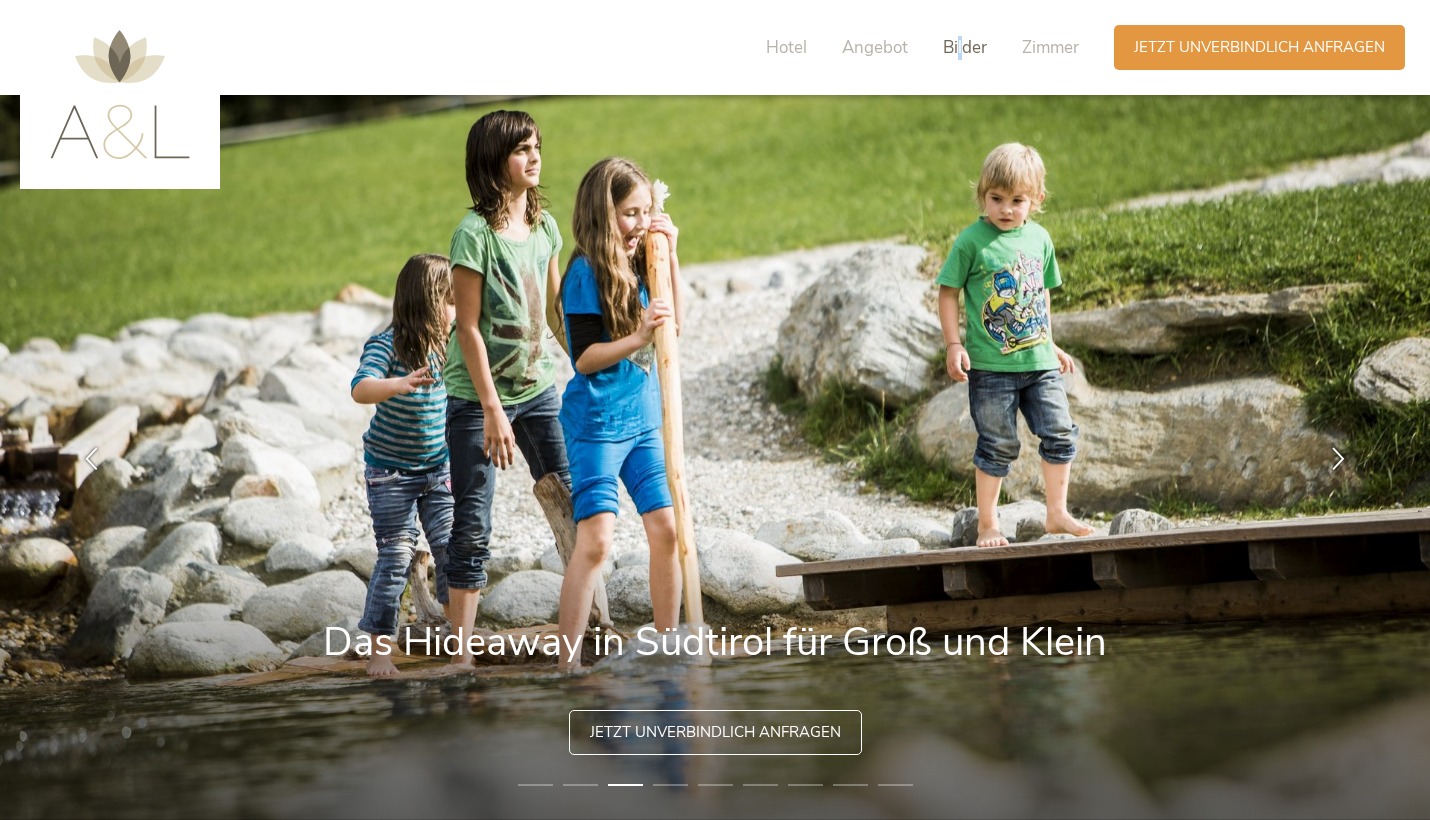 click on "Bilder" at bounding box center (965, 47) 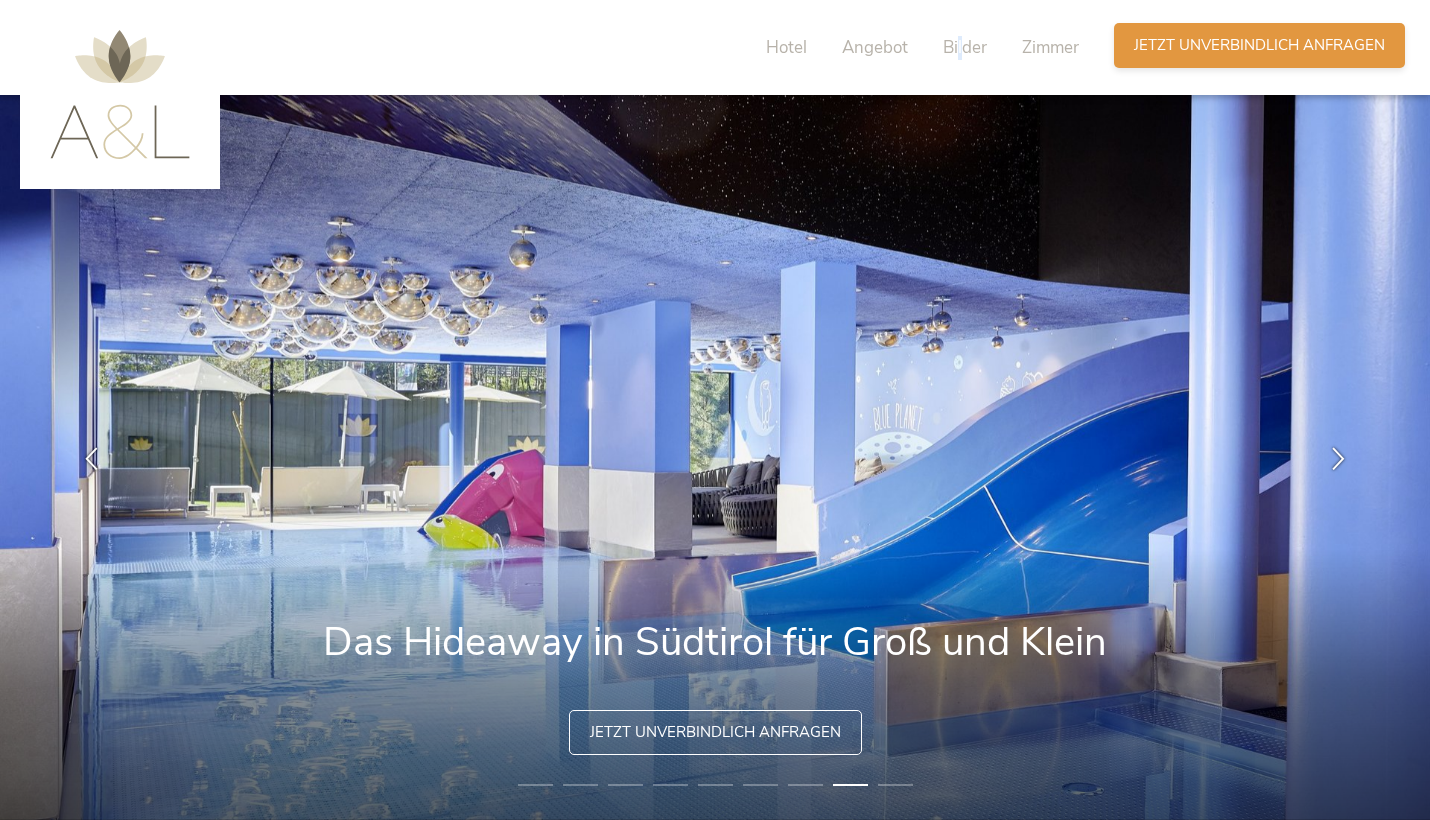 scroll, scrollTop: 0, scrollLeft: 0, axis: both 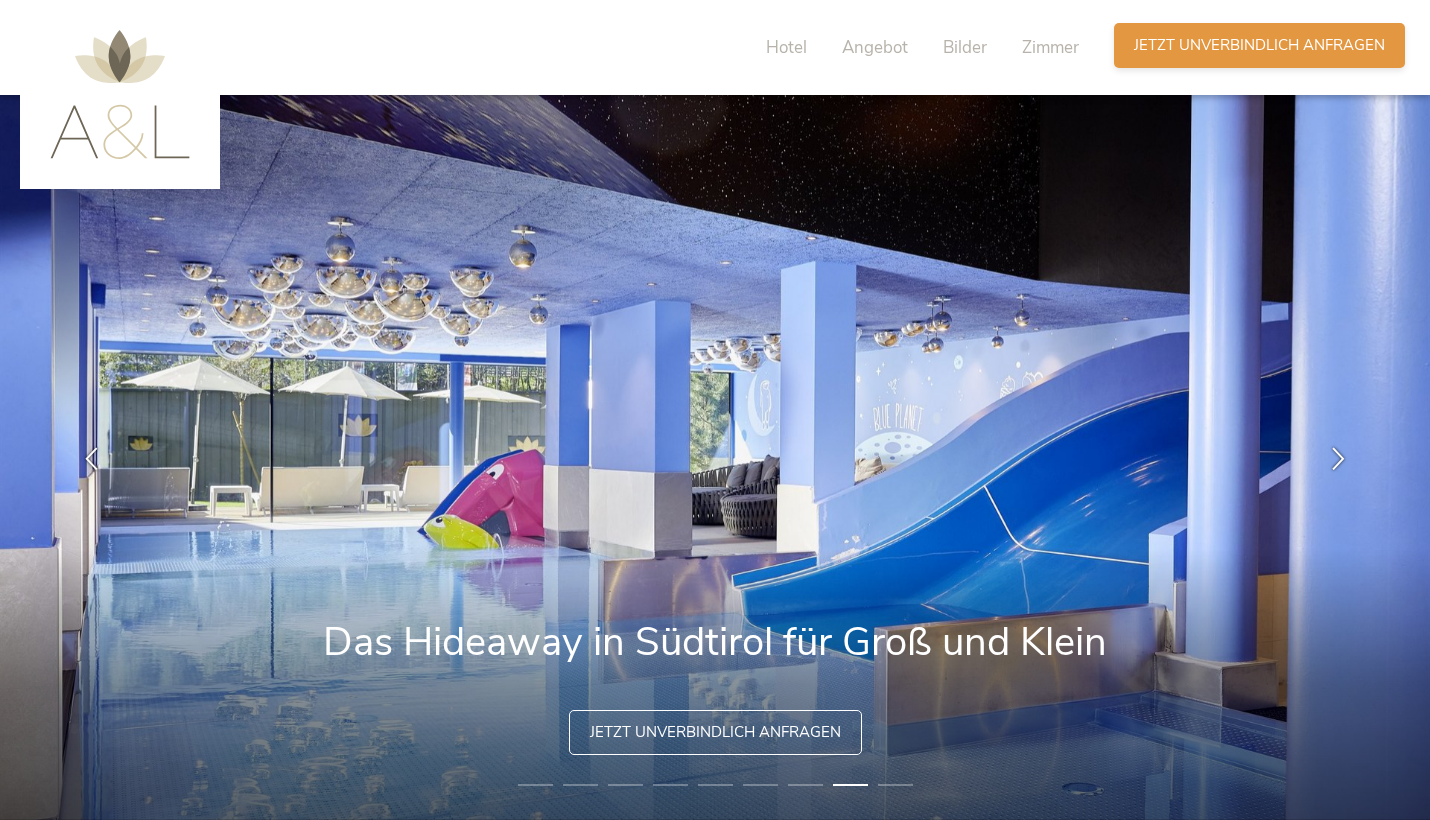 click on "Jetzt unverbindlich anfragen" at bounding box center (1259, 45) 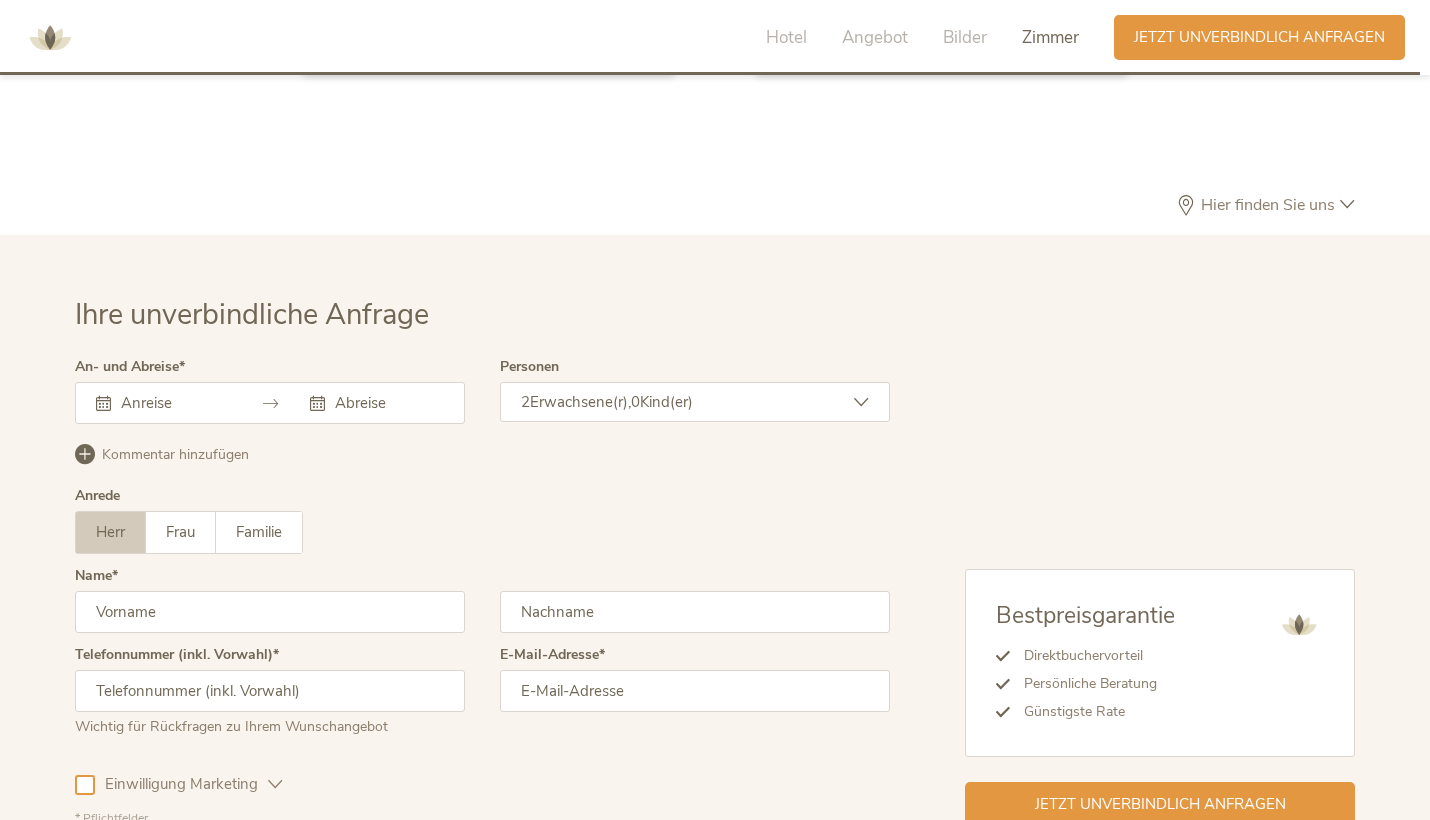 scroll, scrollTop: 5810, scrollLeft: 0, axis: vertical 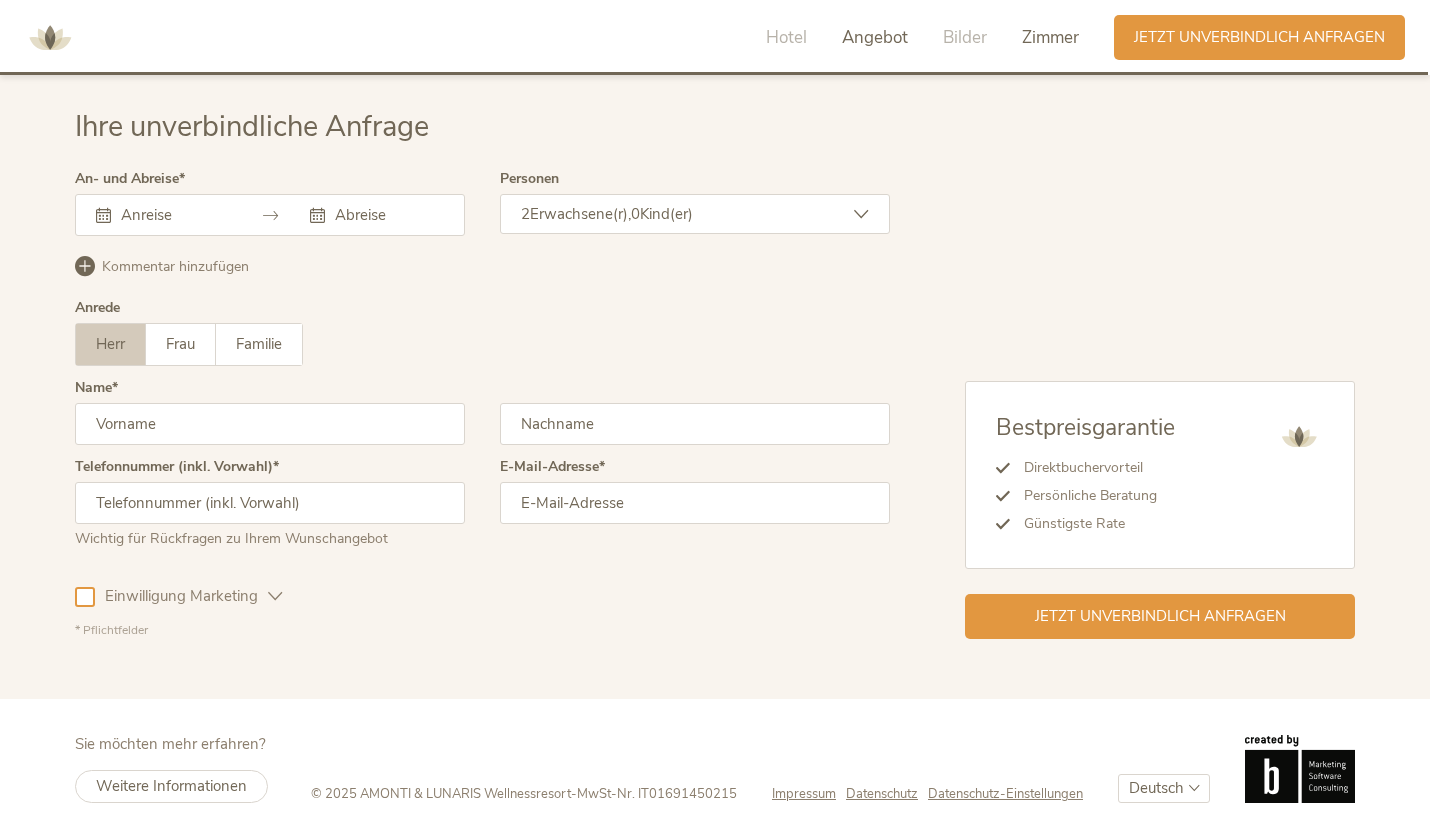 click on "Angebot" at bounding box center [875, 37] 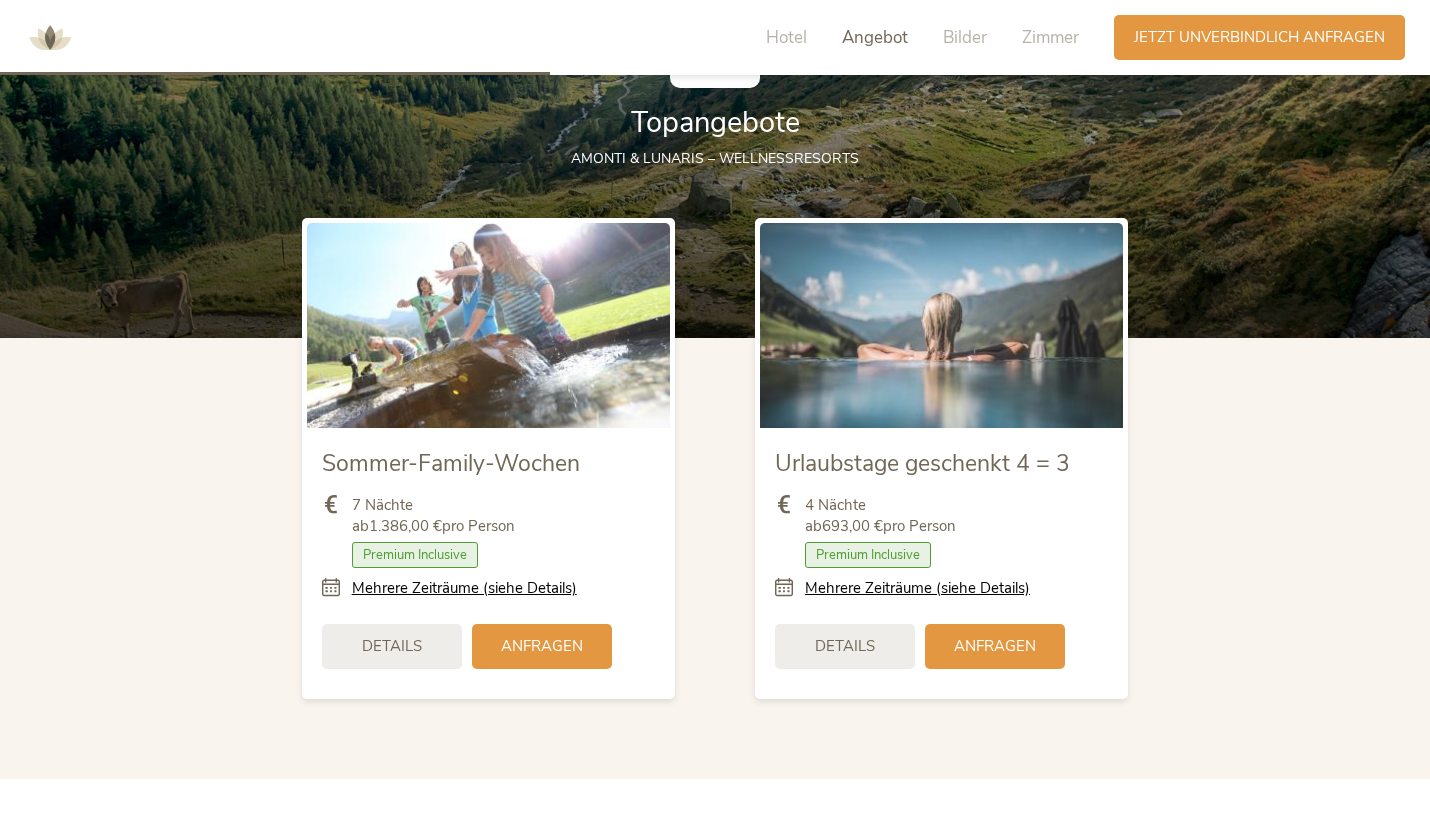 scroll, scrollTop: 2255, scrollLeft: 0, axis: vertical 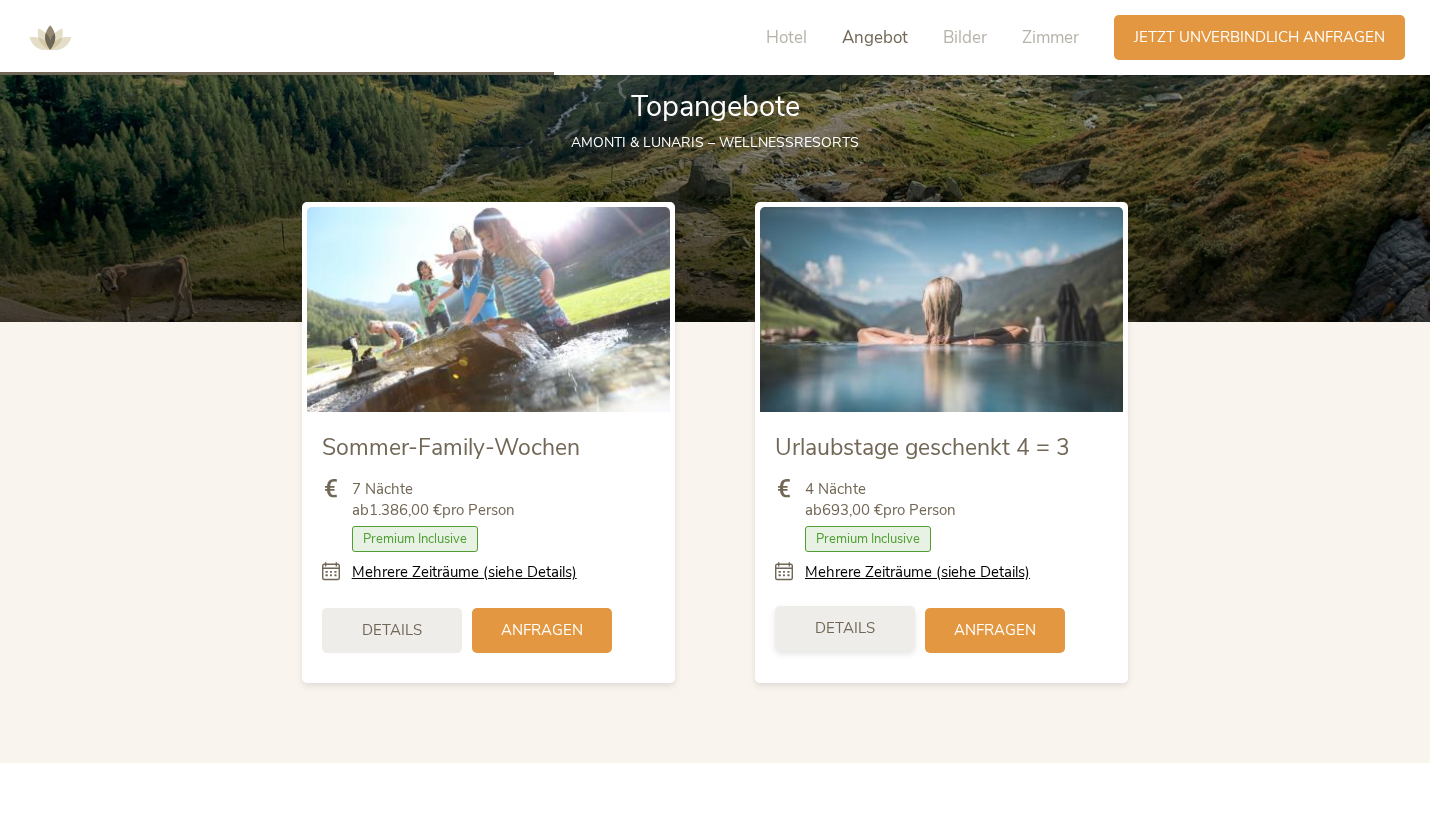 click on "Details" at bounding box center [845, 628] 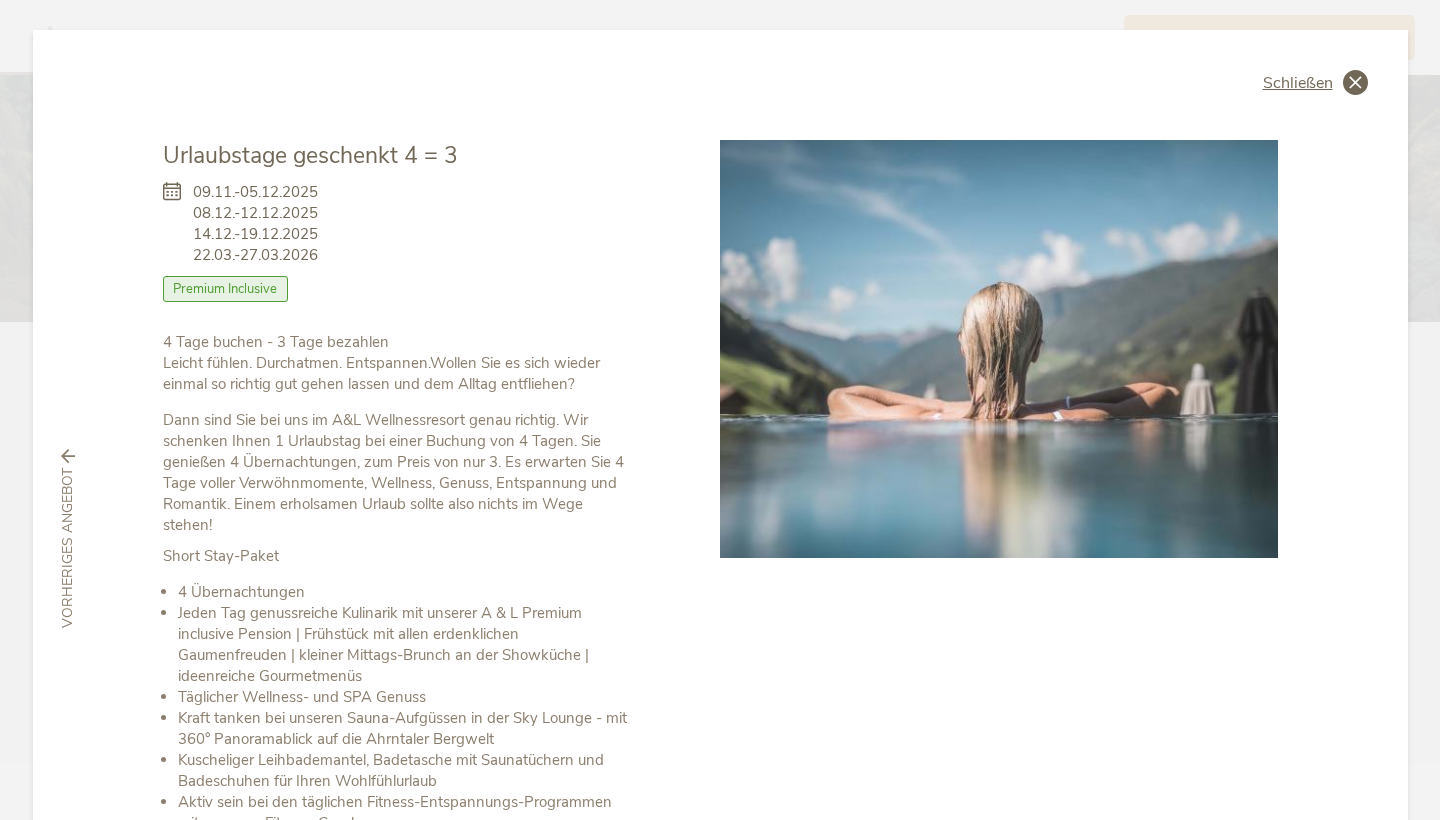 click on "Schließen" at bounding box center (1298, 83) 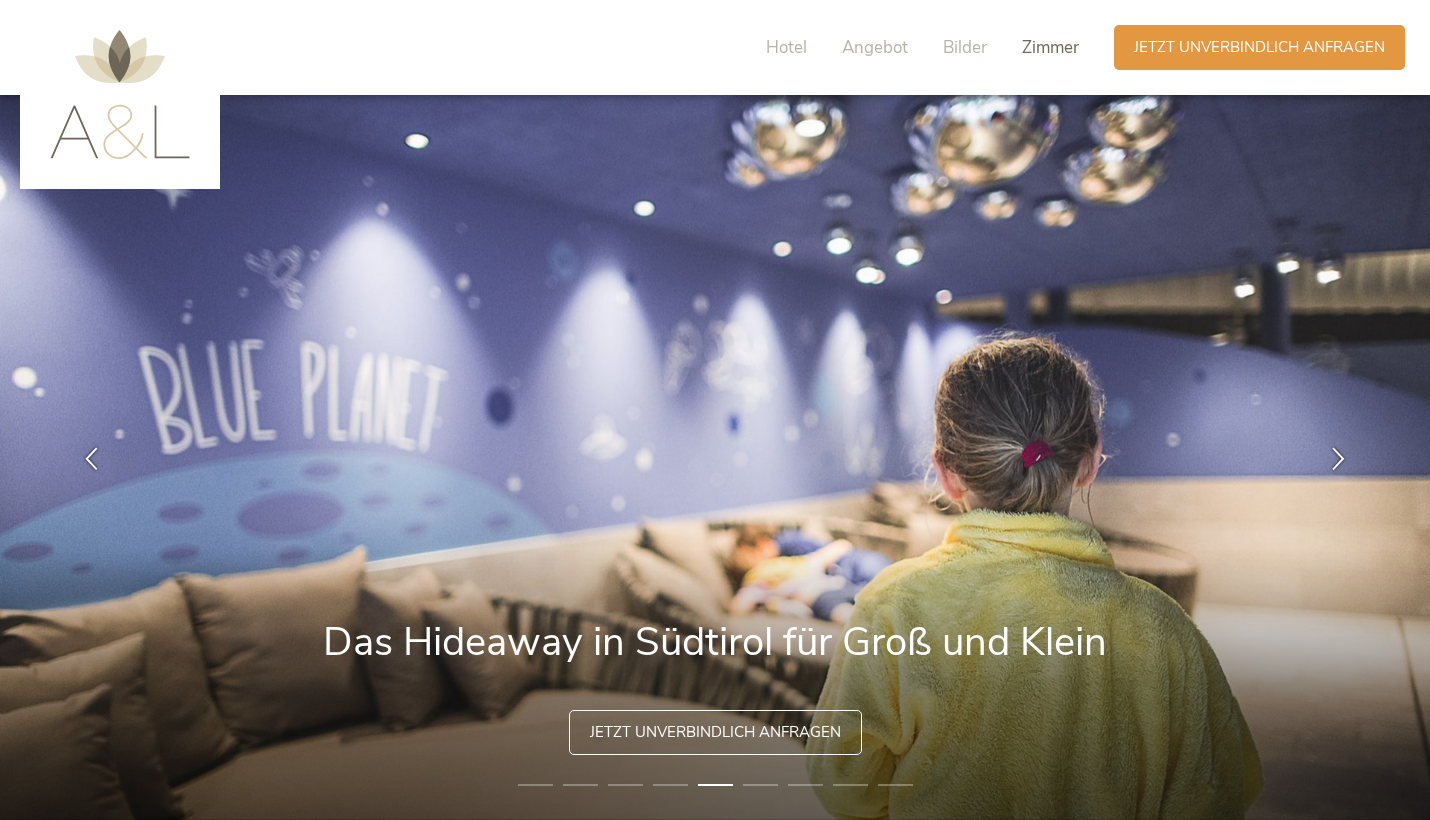scroll, scrollTop: 0, scrollLeft: 0, axis: both 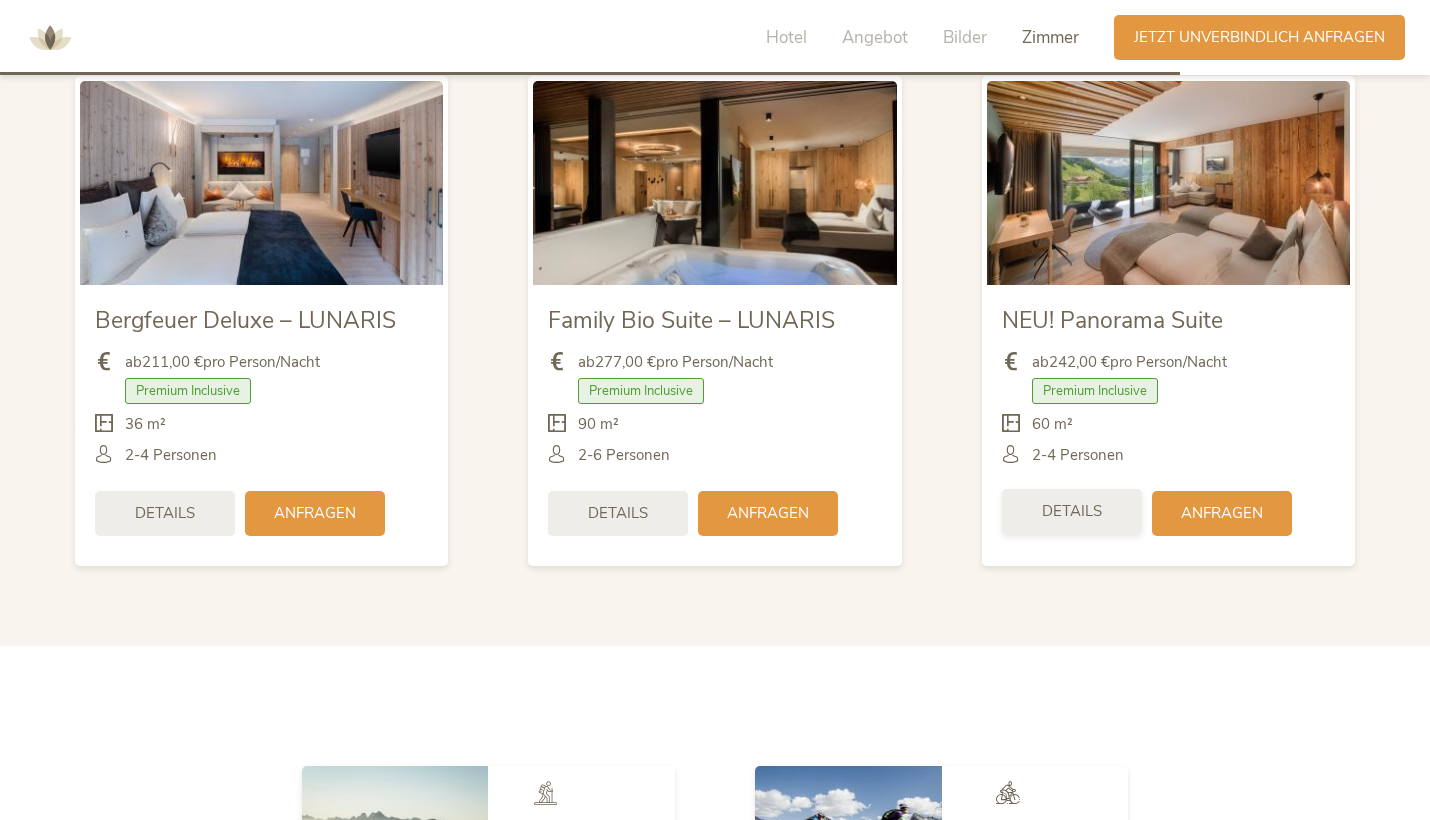 click on "Details" at bounding box center [1072, 511] 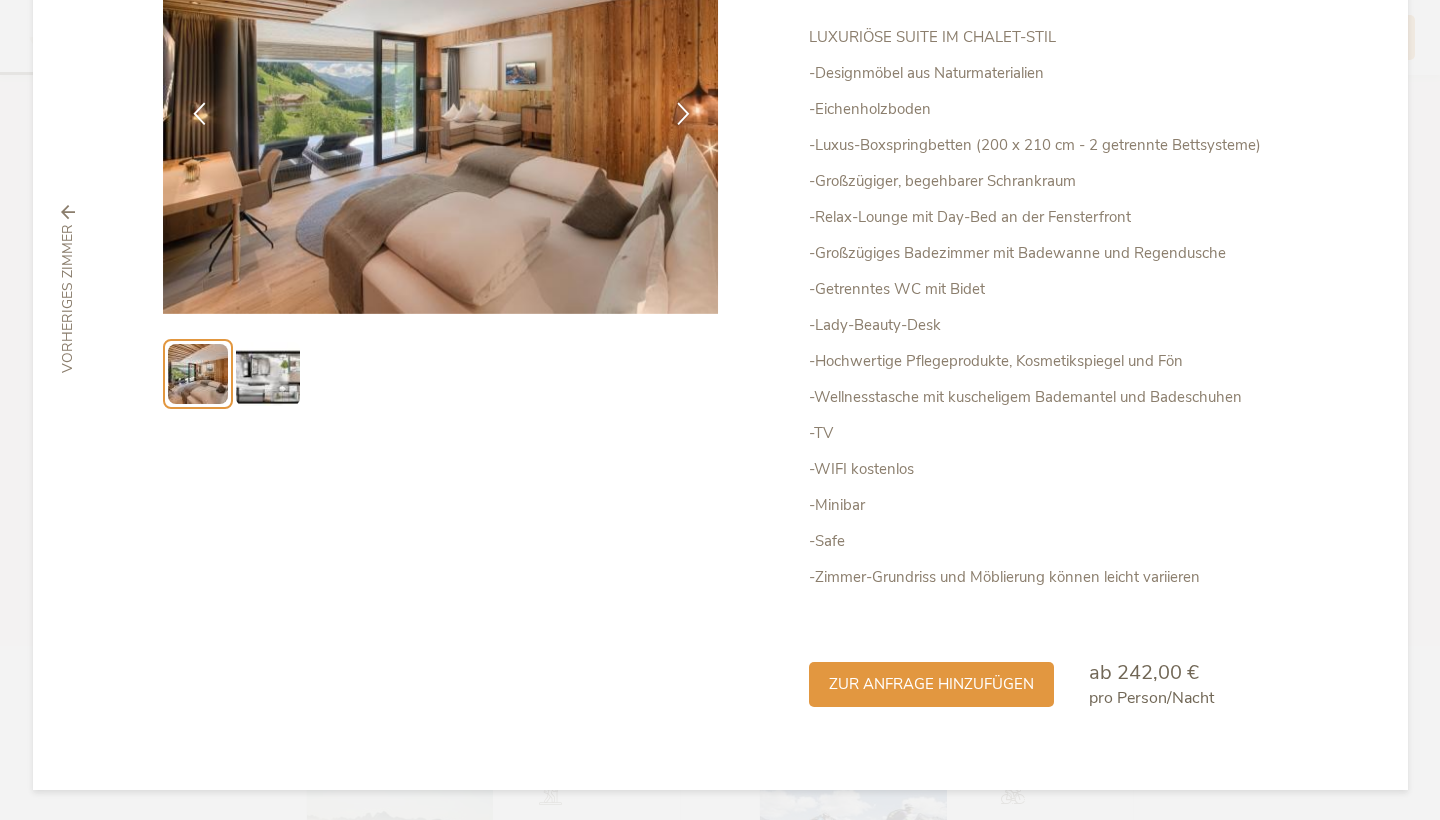 scroll, scrollTop: 241, scrollLeft: 0, axis: vertical 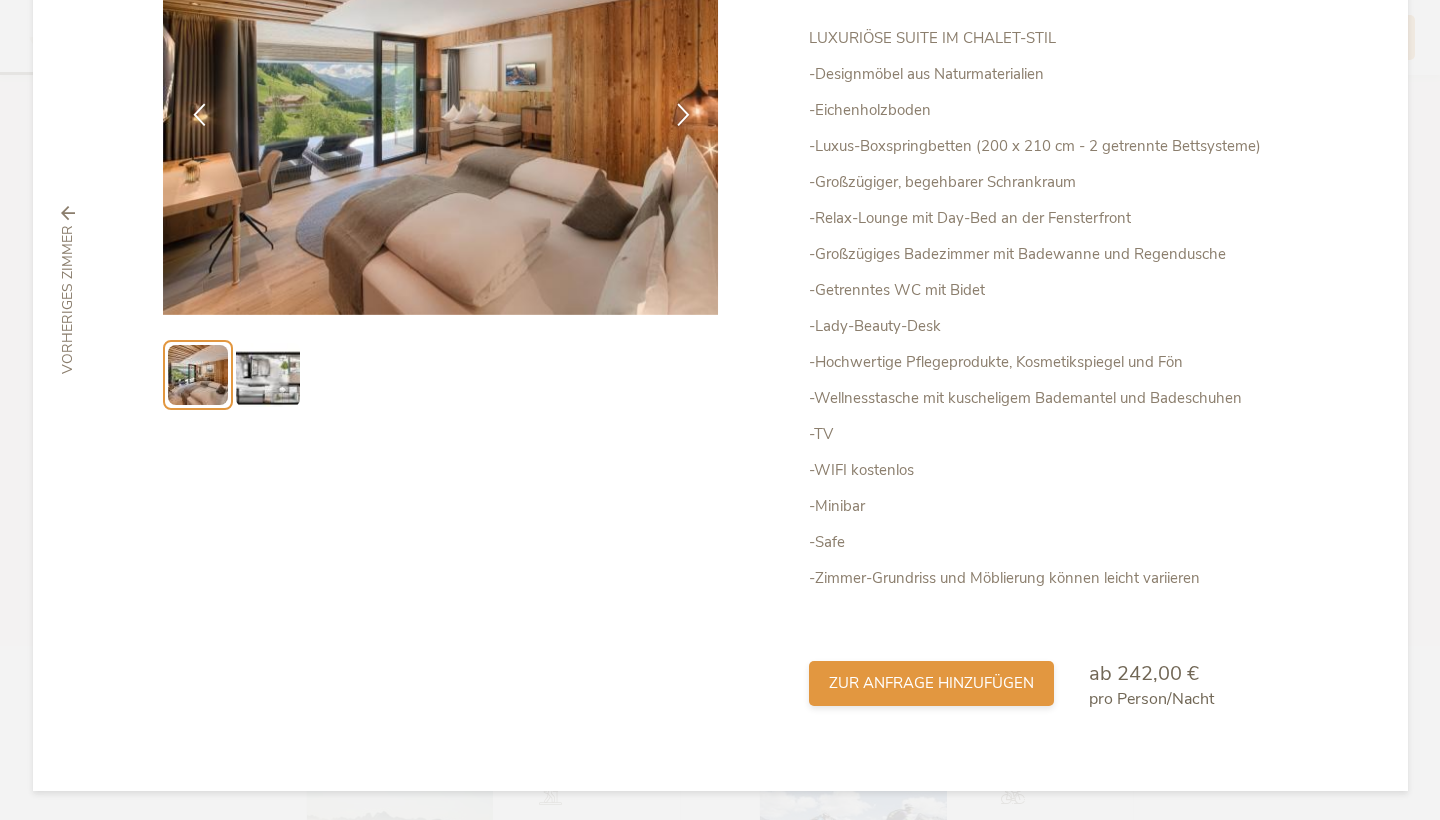 click on "zur Anfrage hinzufügen" at bounding box center (931, 683) 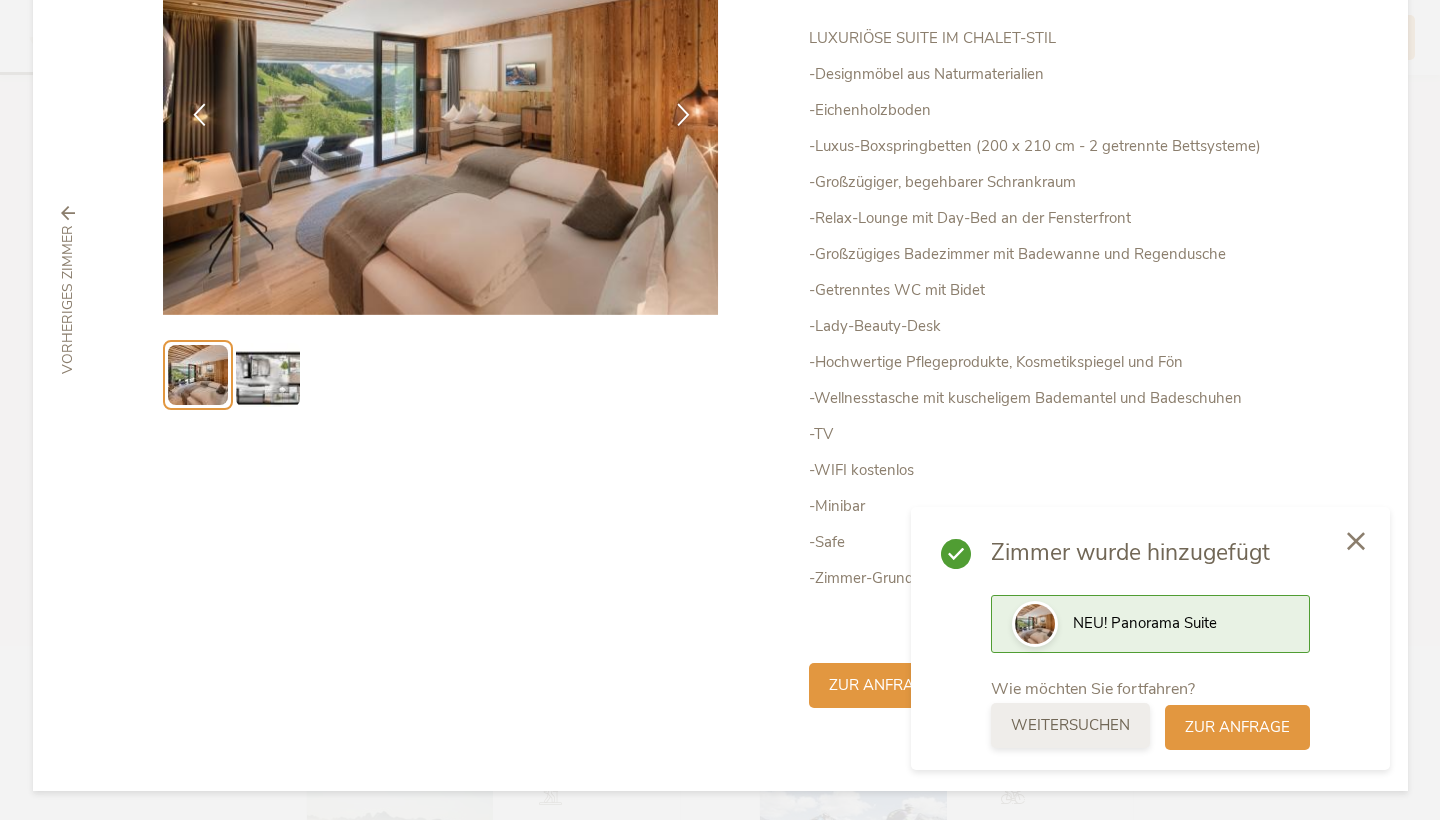 click on "weitersuchen" at bounding box center [1070, 725] 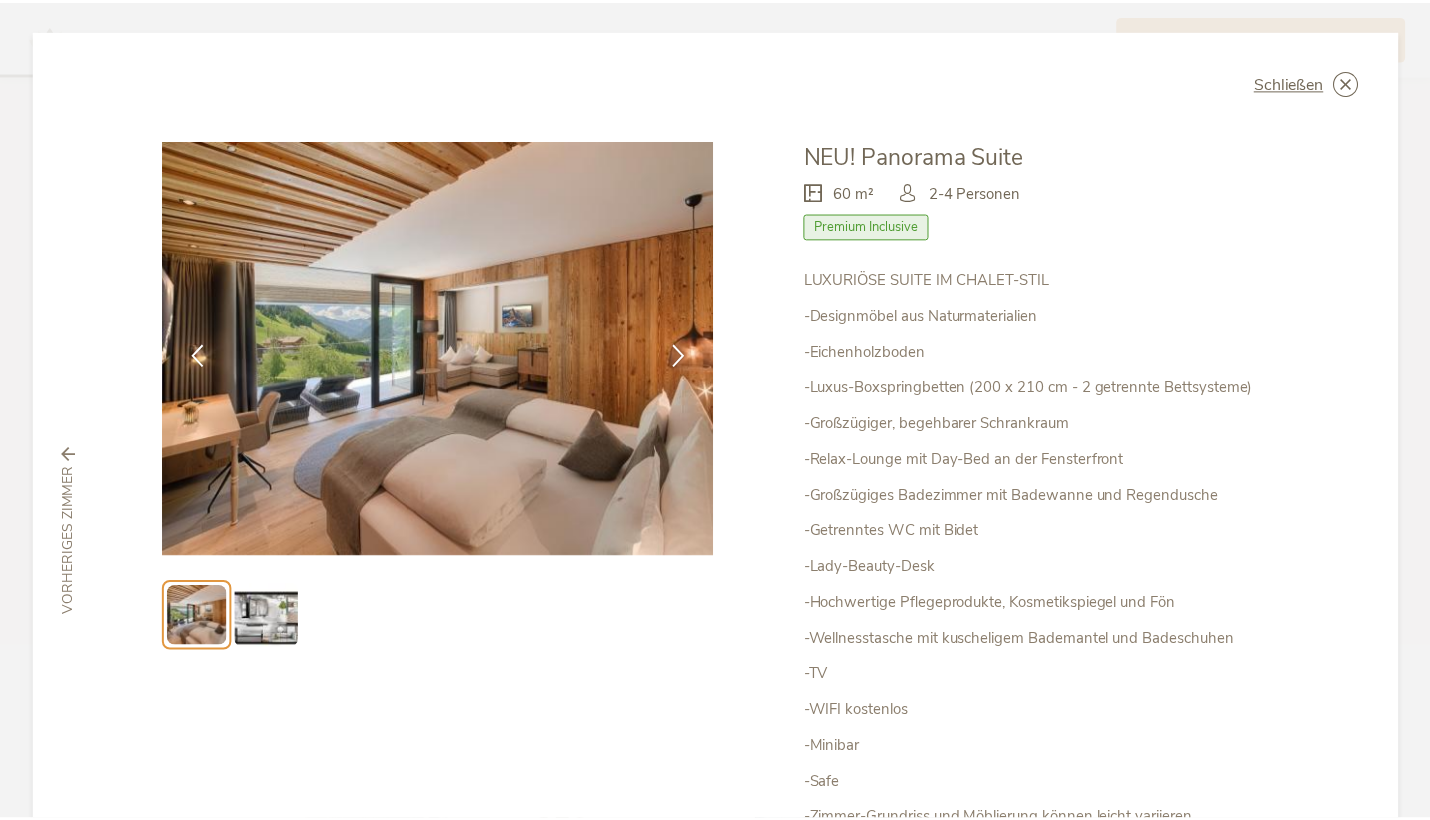 scroll, scrollTop: 0, scrollLeft: 0, axis: both 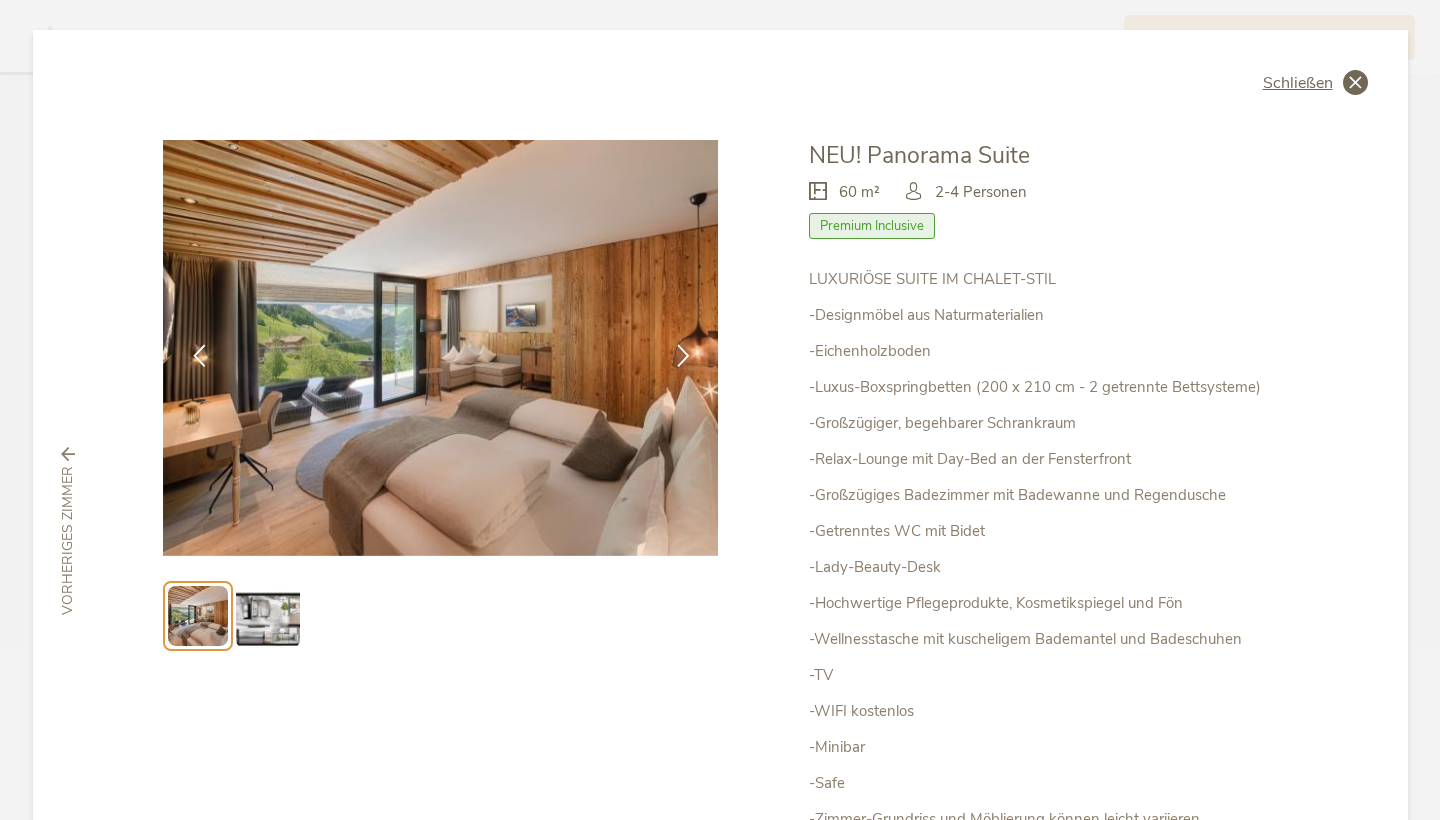 click on "Schließen" at bounding box center [1298, 83] 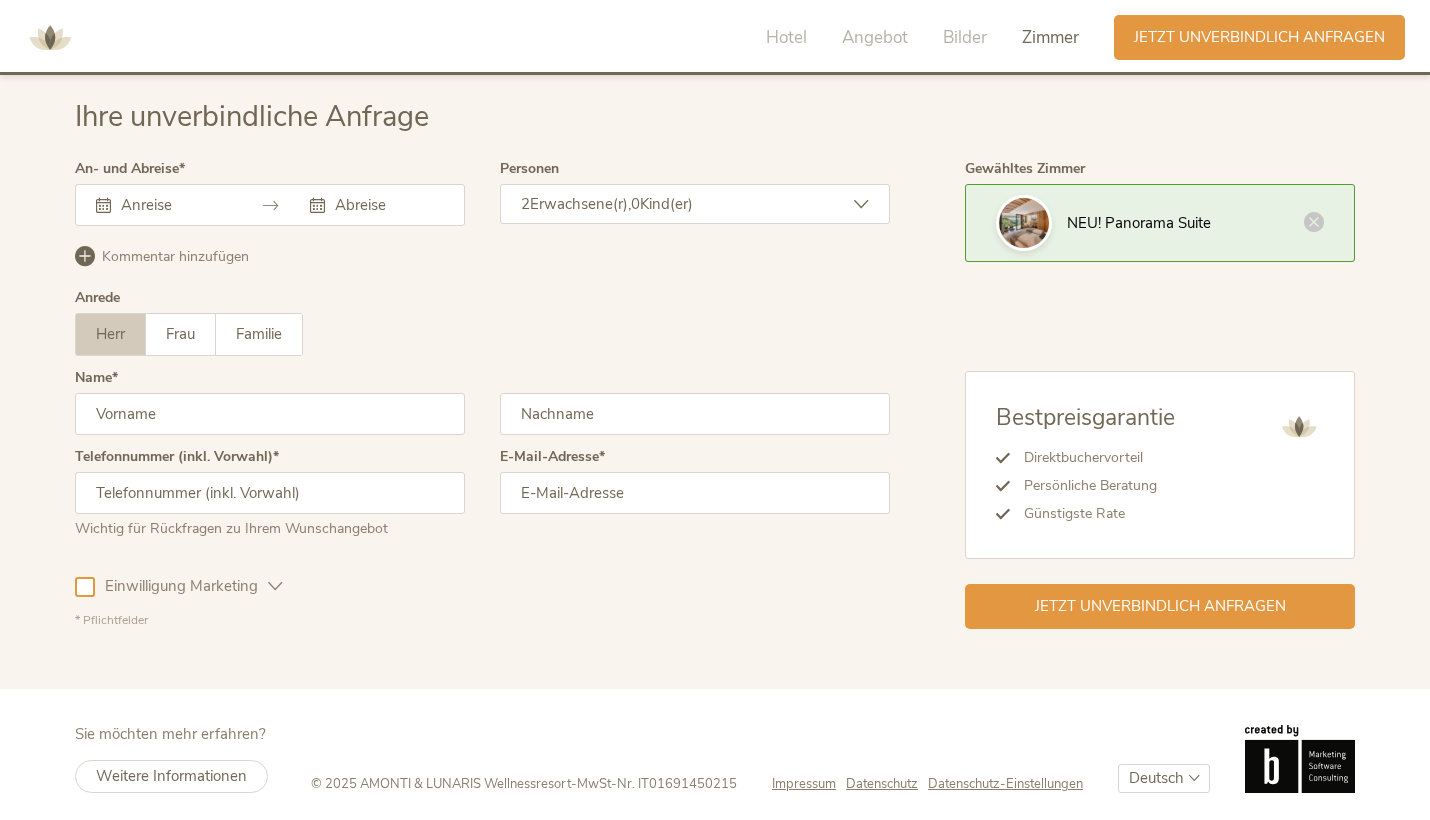 scroll, scrollTop: 5819, scrollLeft: 0, axis: vertical 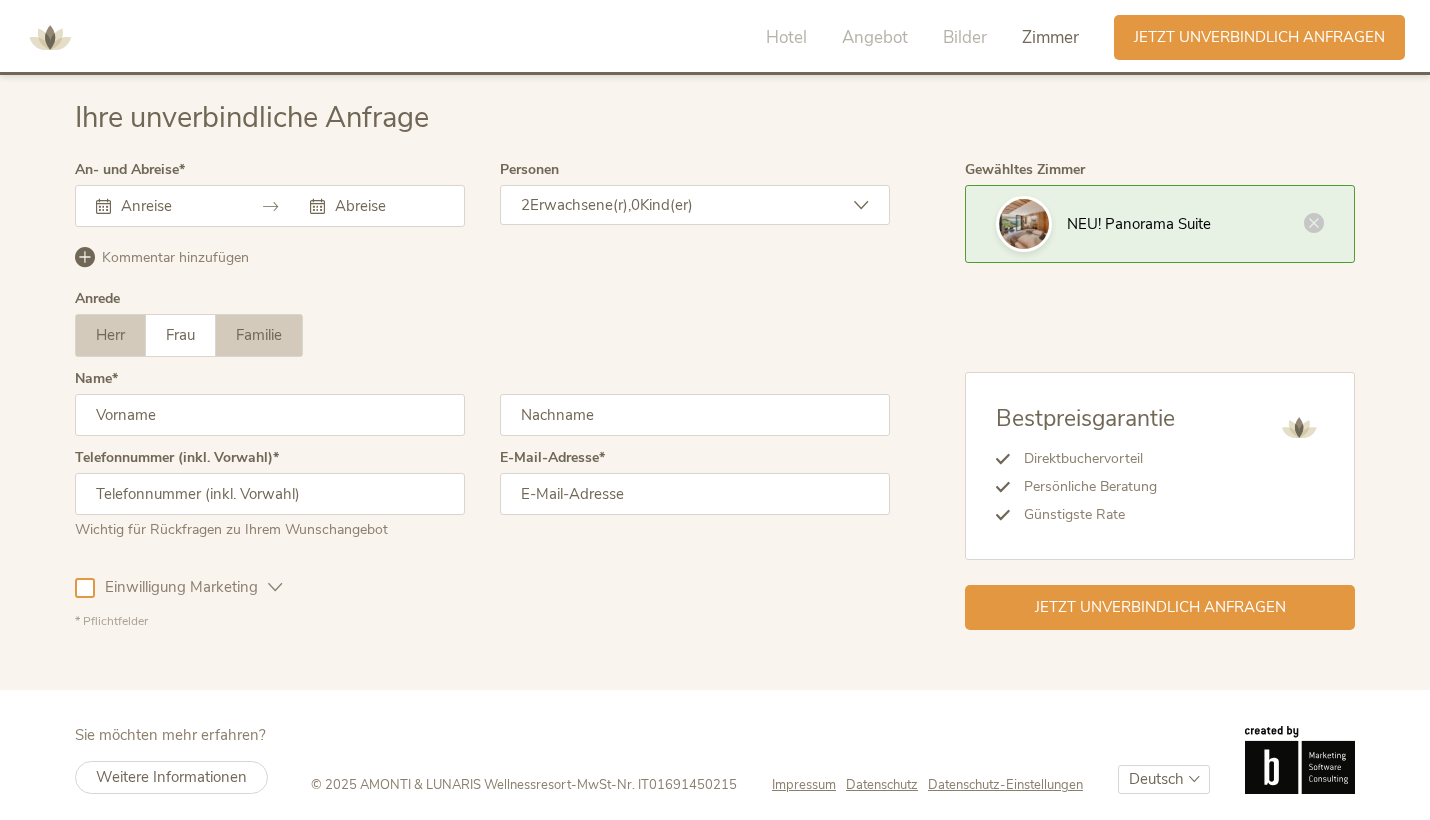 click on "Familie" at bounding box center (259, 335) 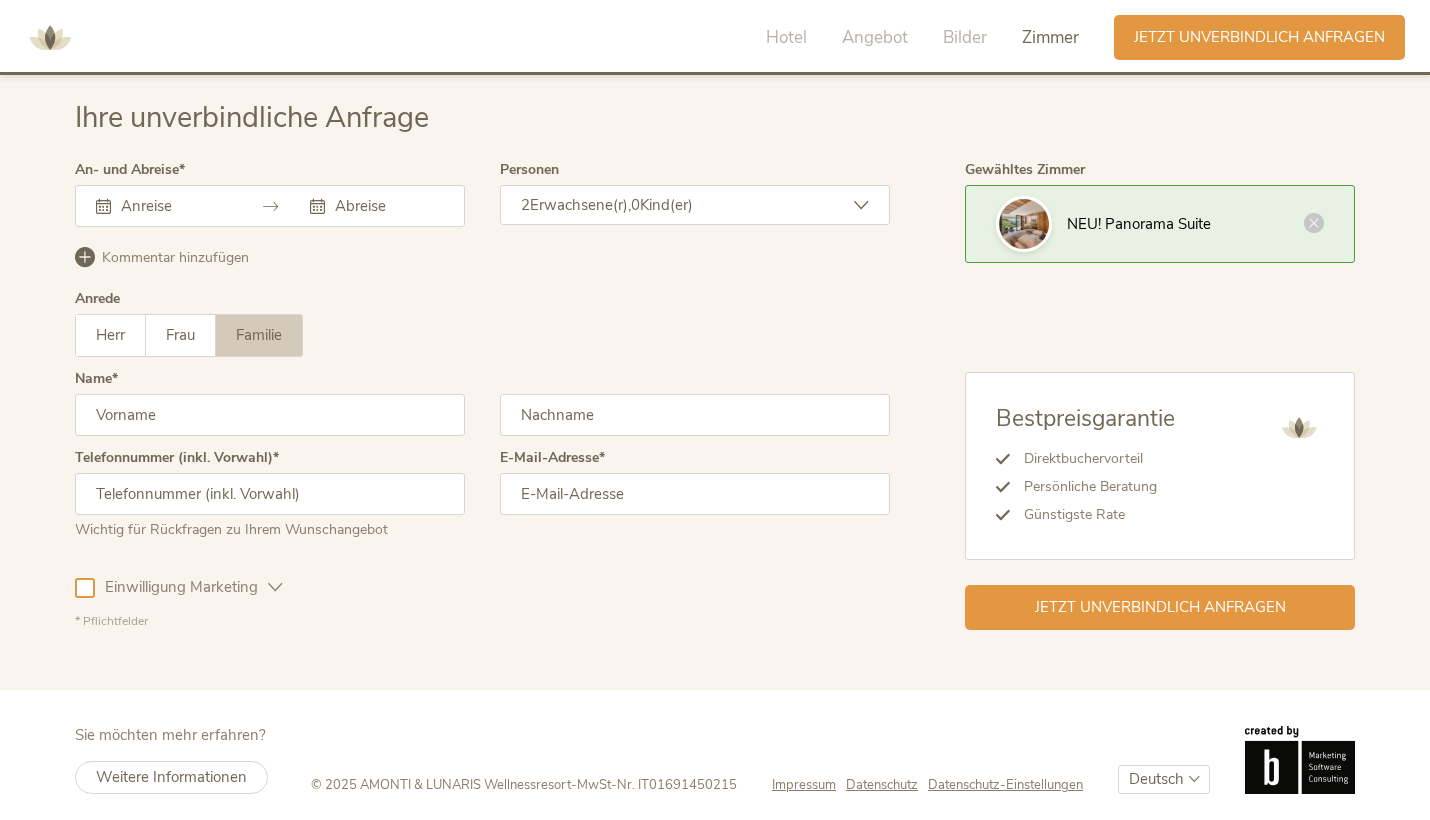 click at bounding box center [173, 206] 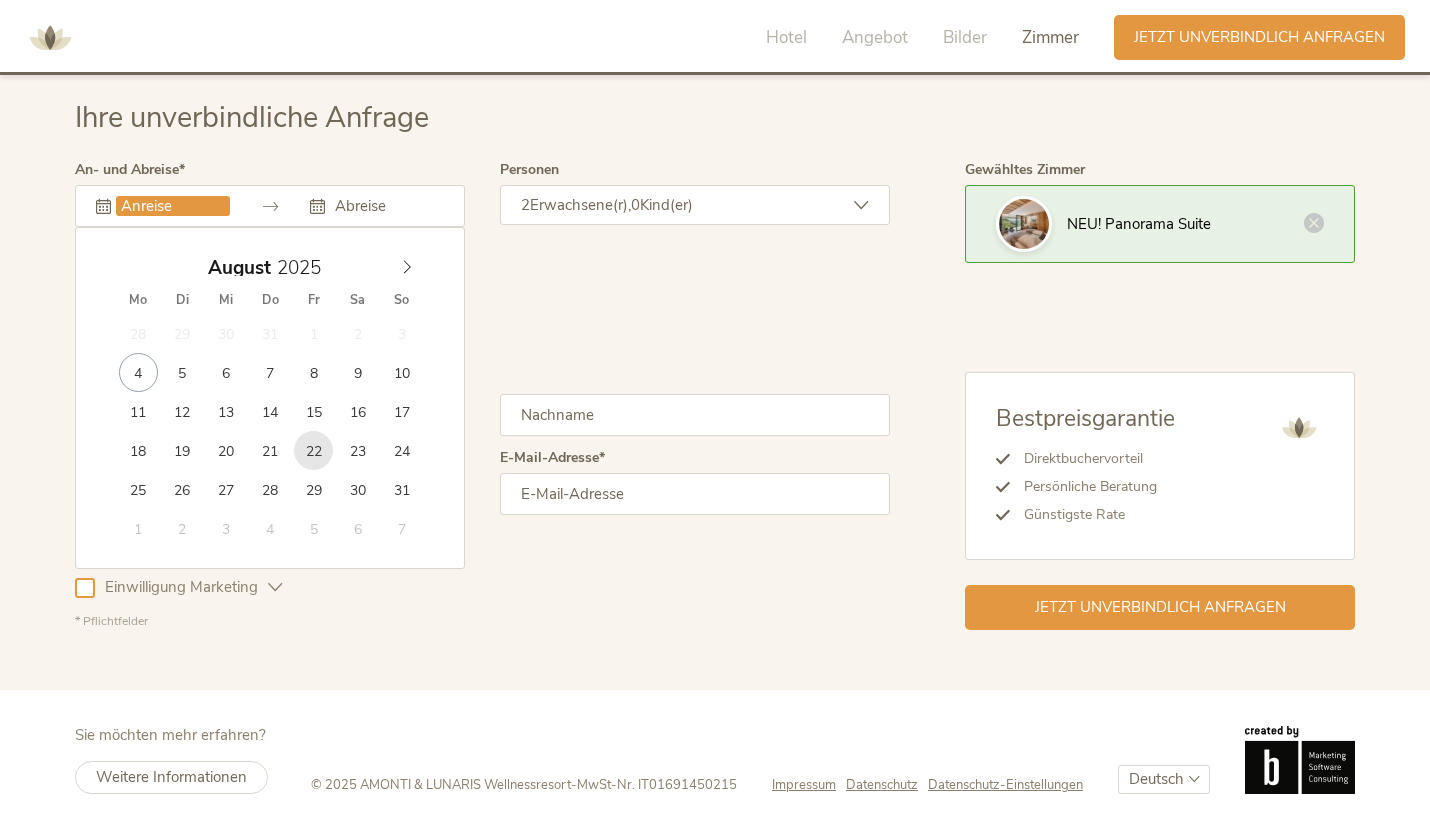 type on "22.08.2025" 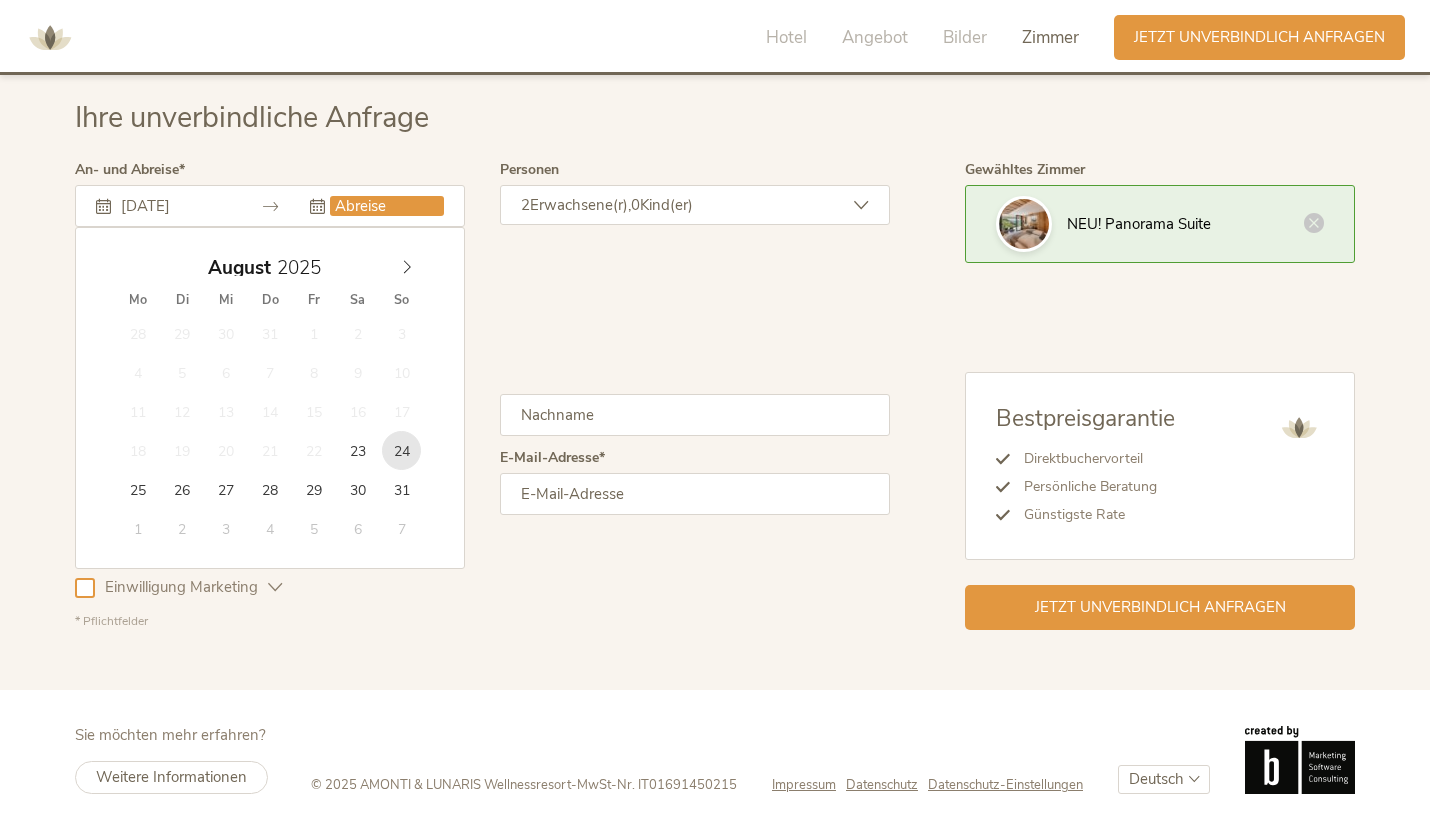 type on "24.08.2025" 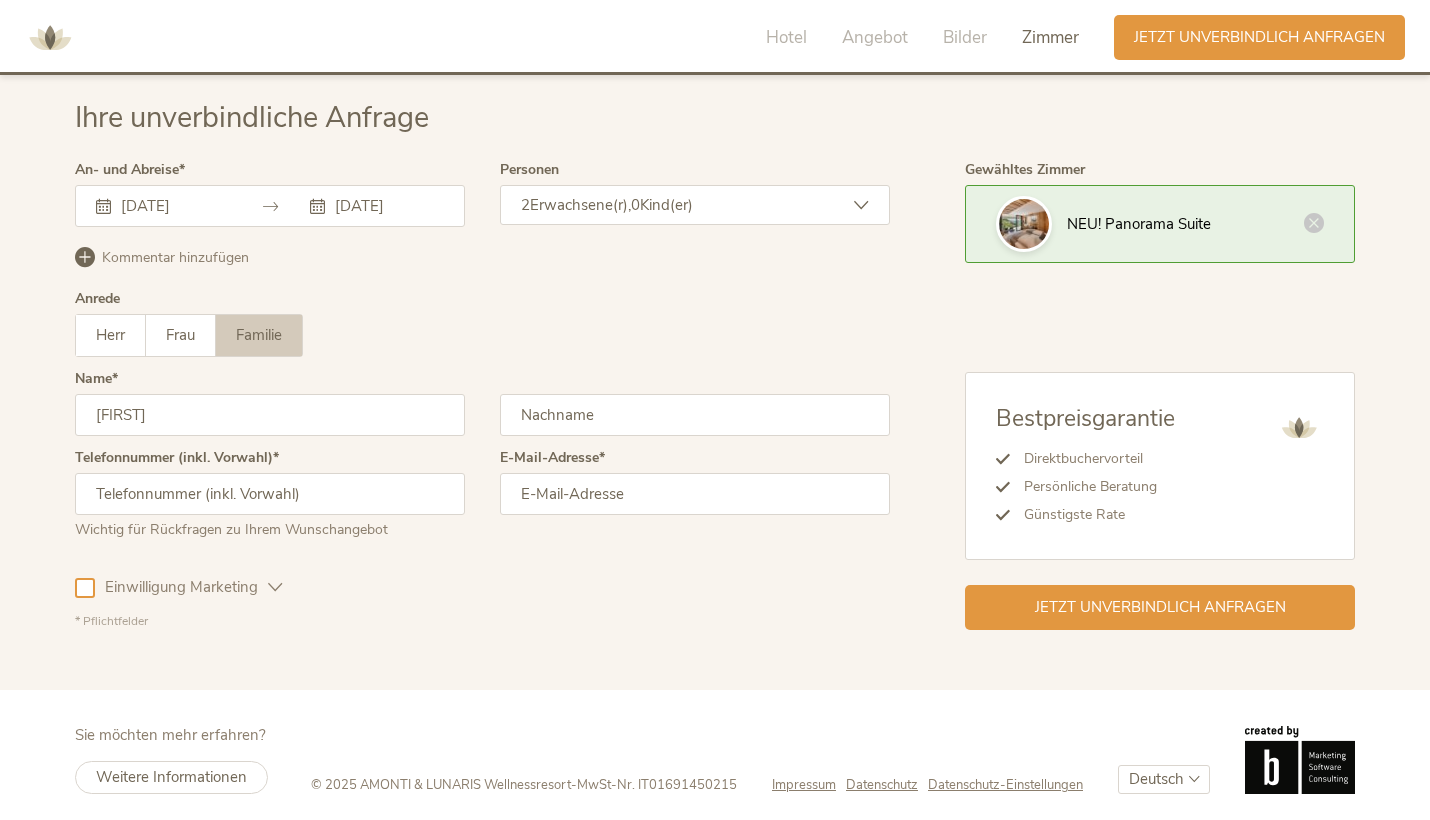 type on "Matthias" 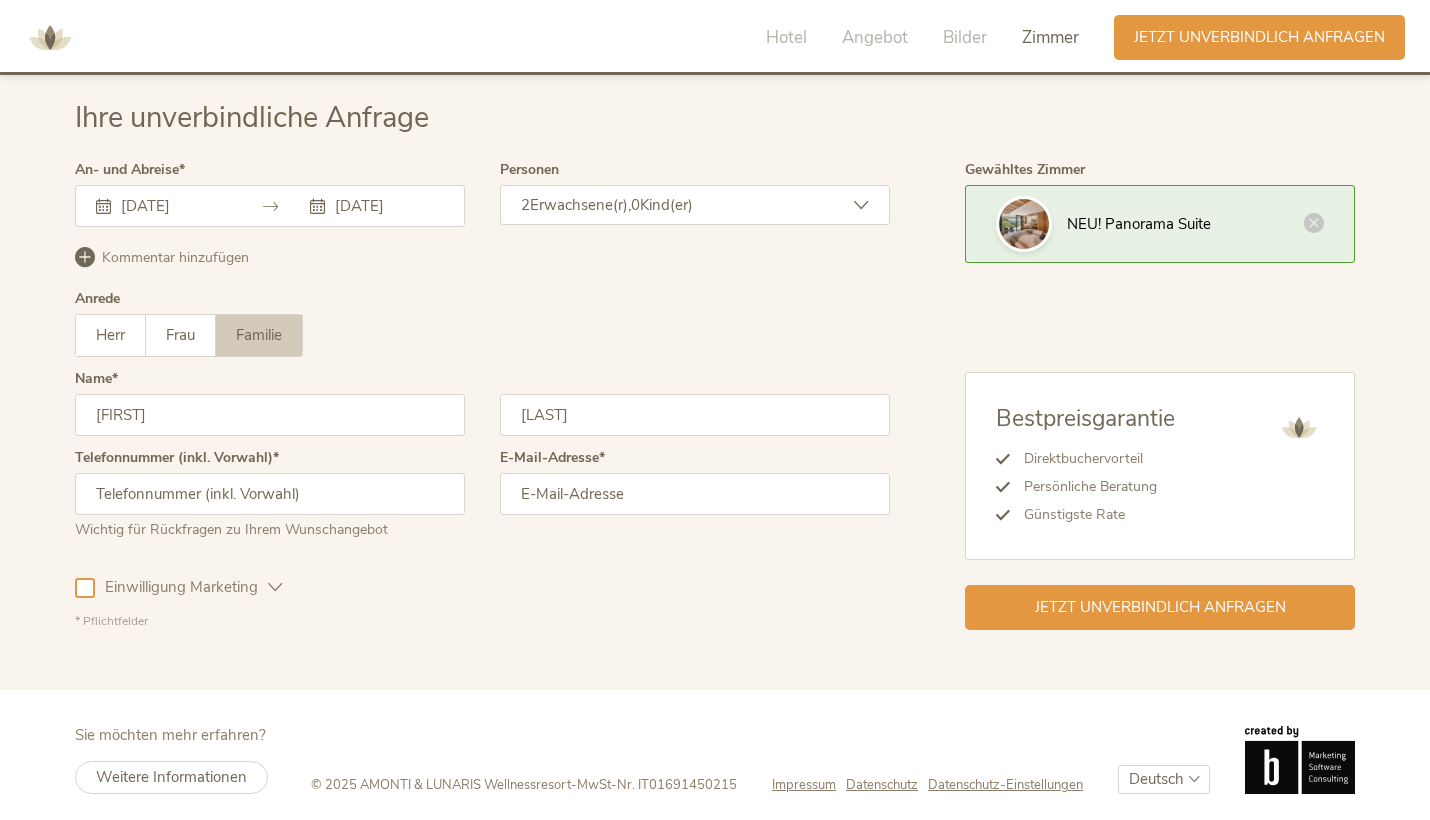 type on "Dörrich" 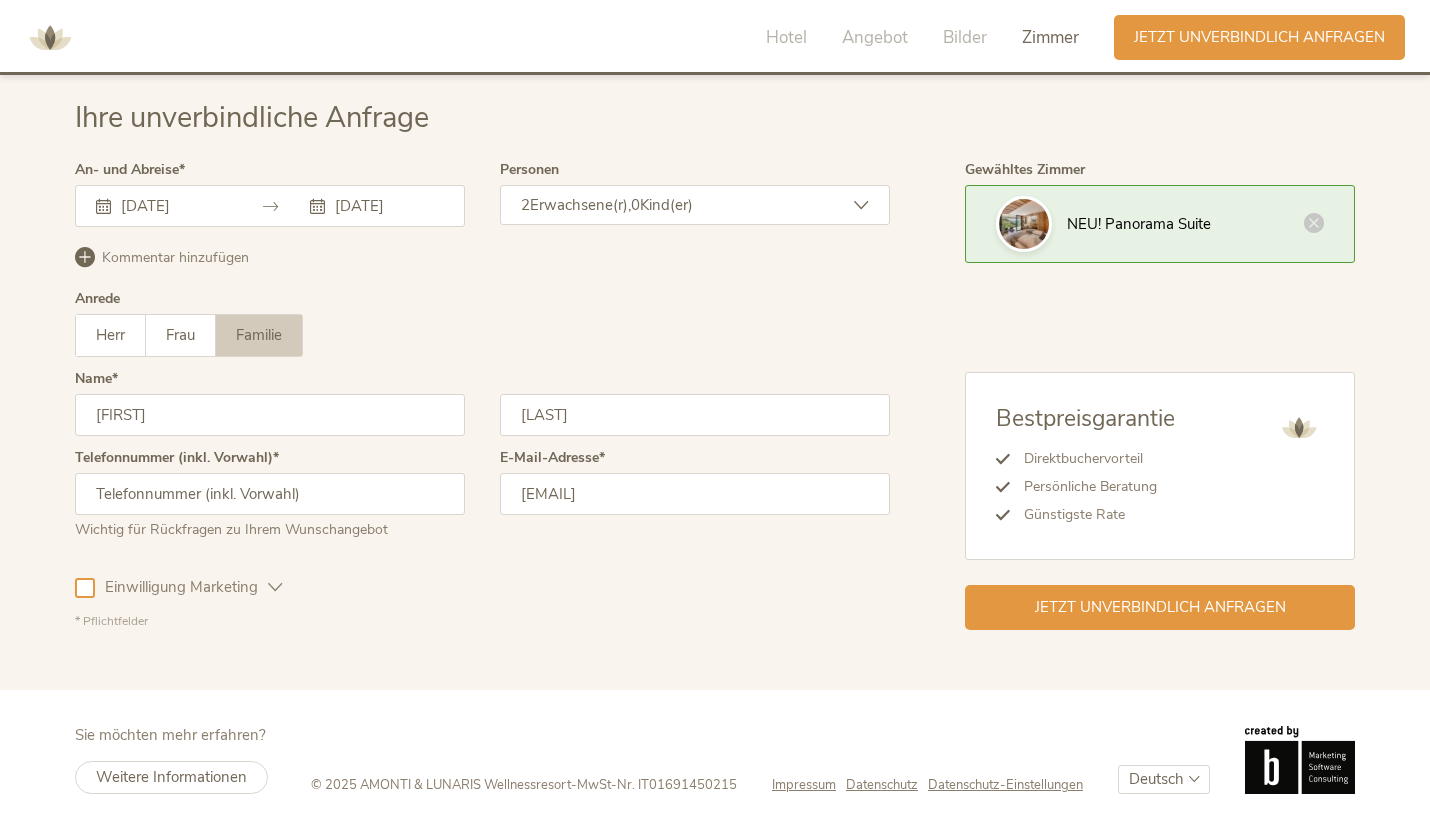 type on "ma-doerrich@t-online.de" 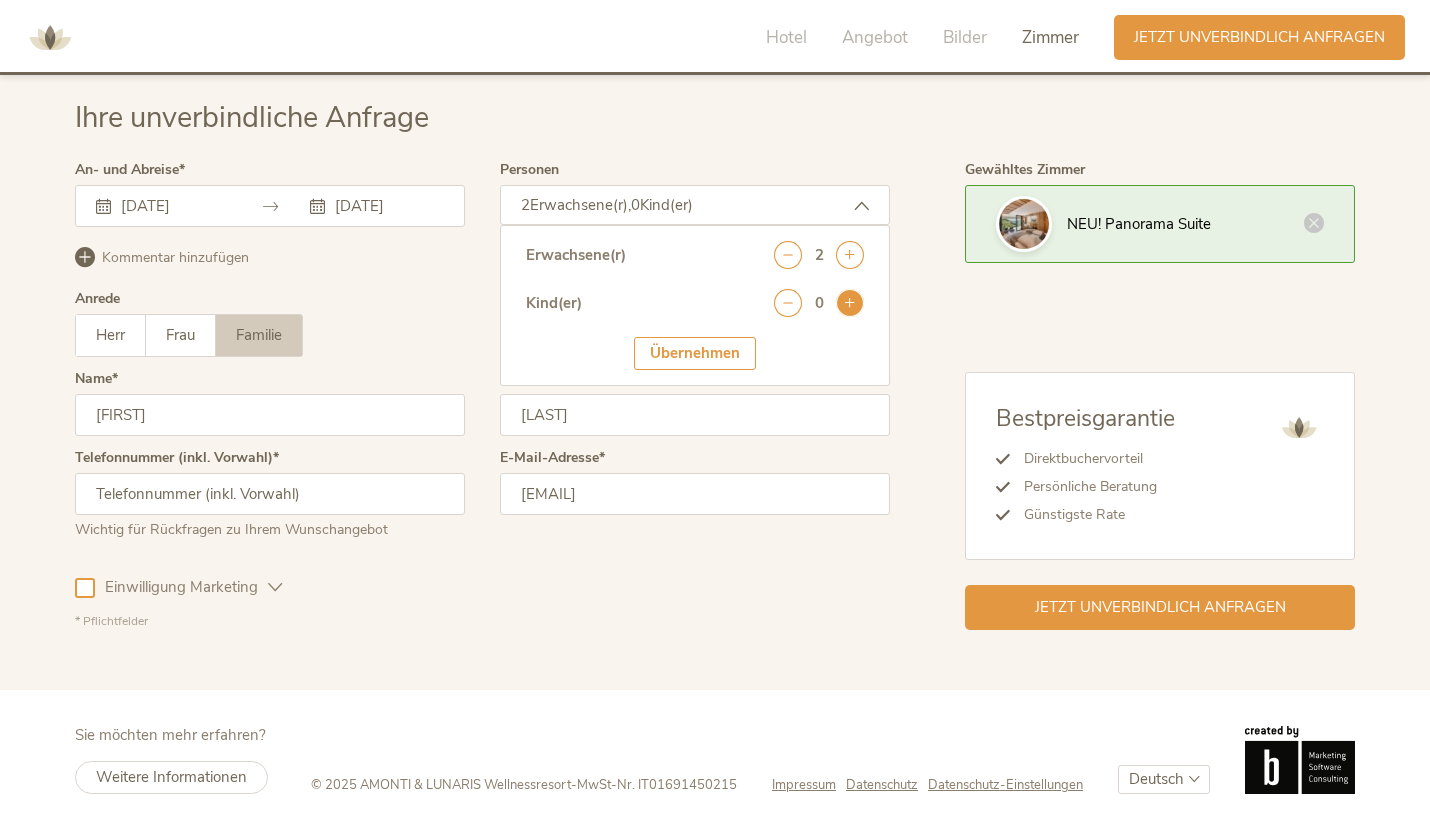 click at bounding box center (850, 303) 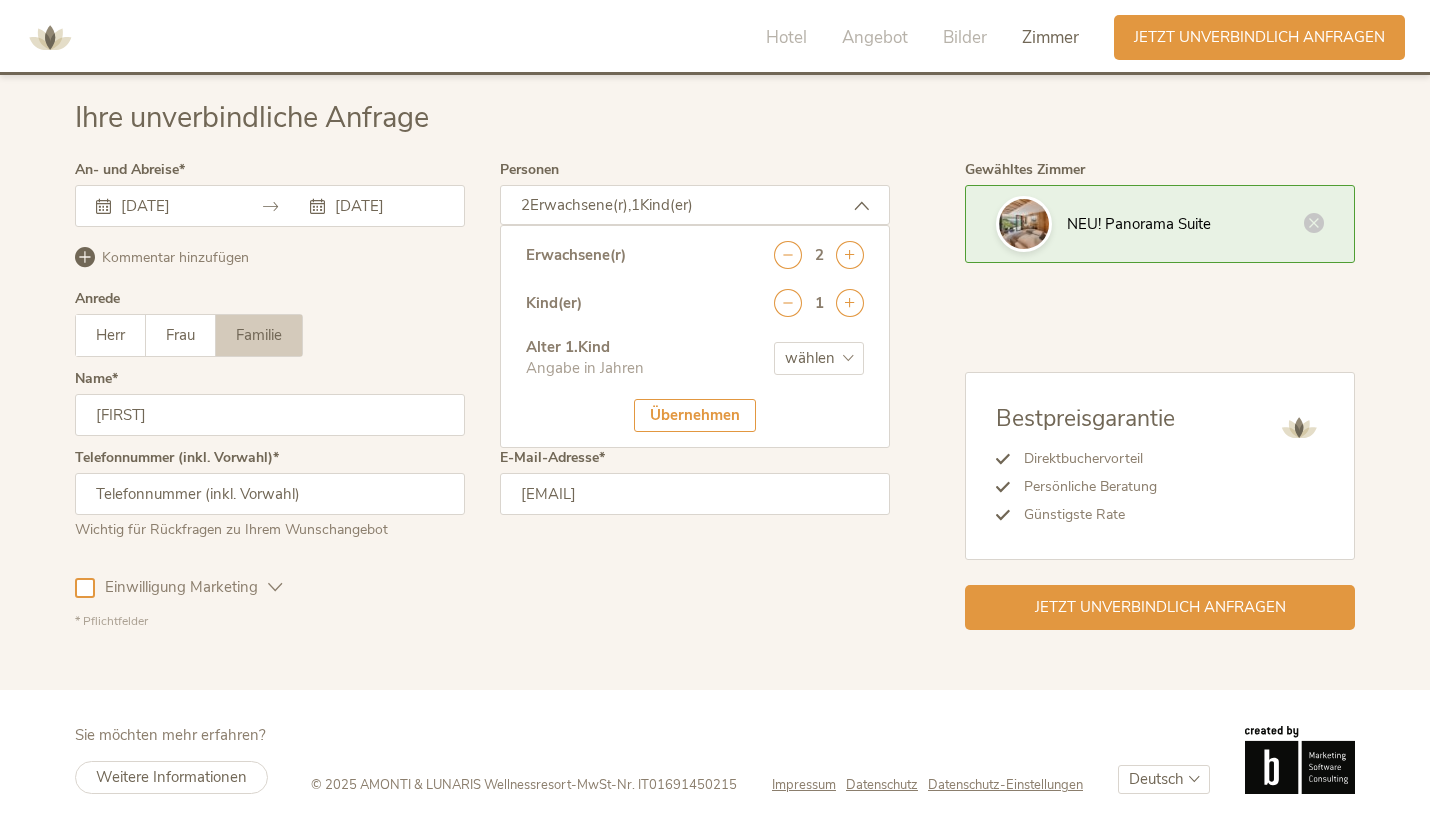 select on "3" 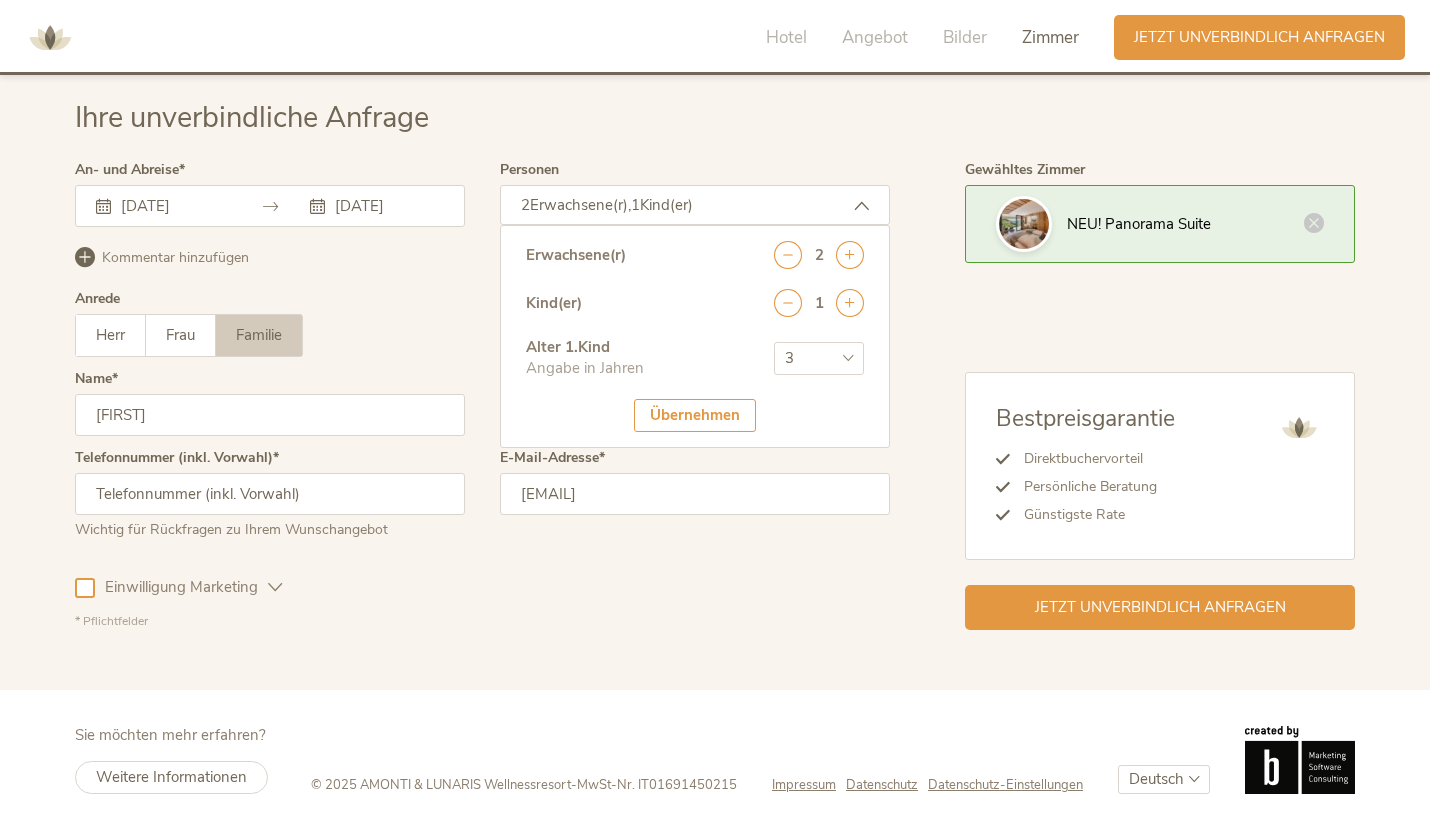 click on "Übernehmen" at bounding box center (695, 415) 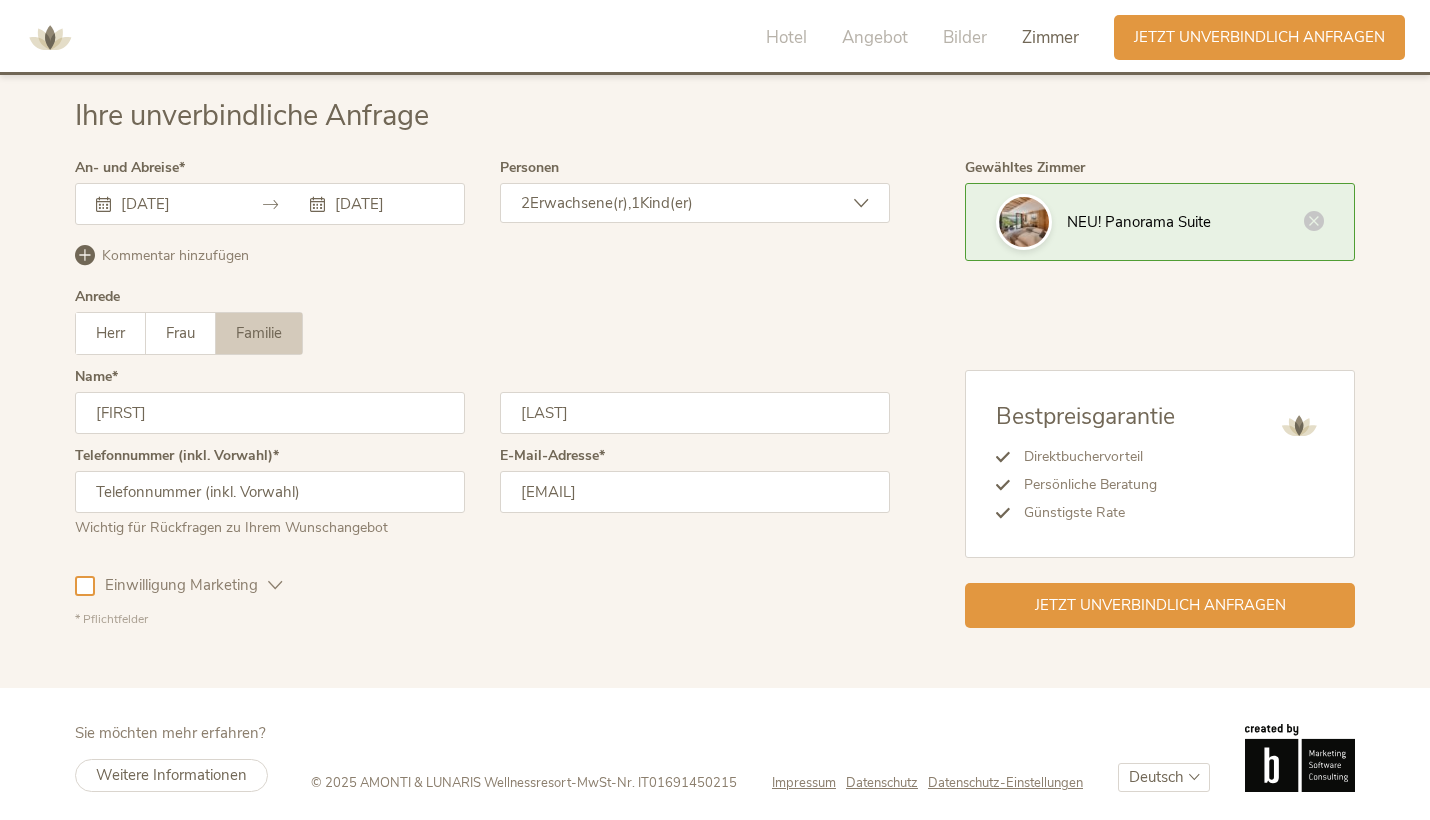 scroll, scrollTop: 5819, scrollLeft: 0, axis: vertical 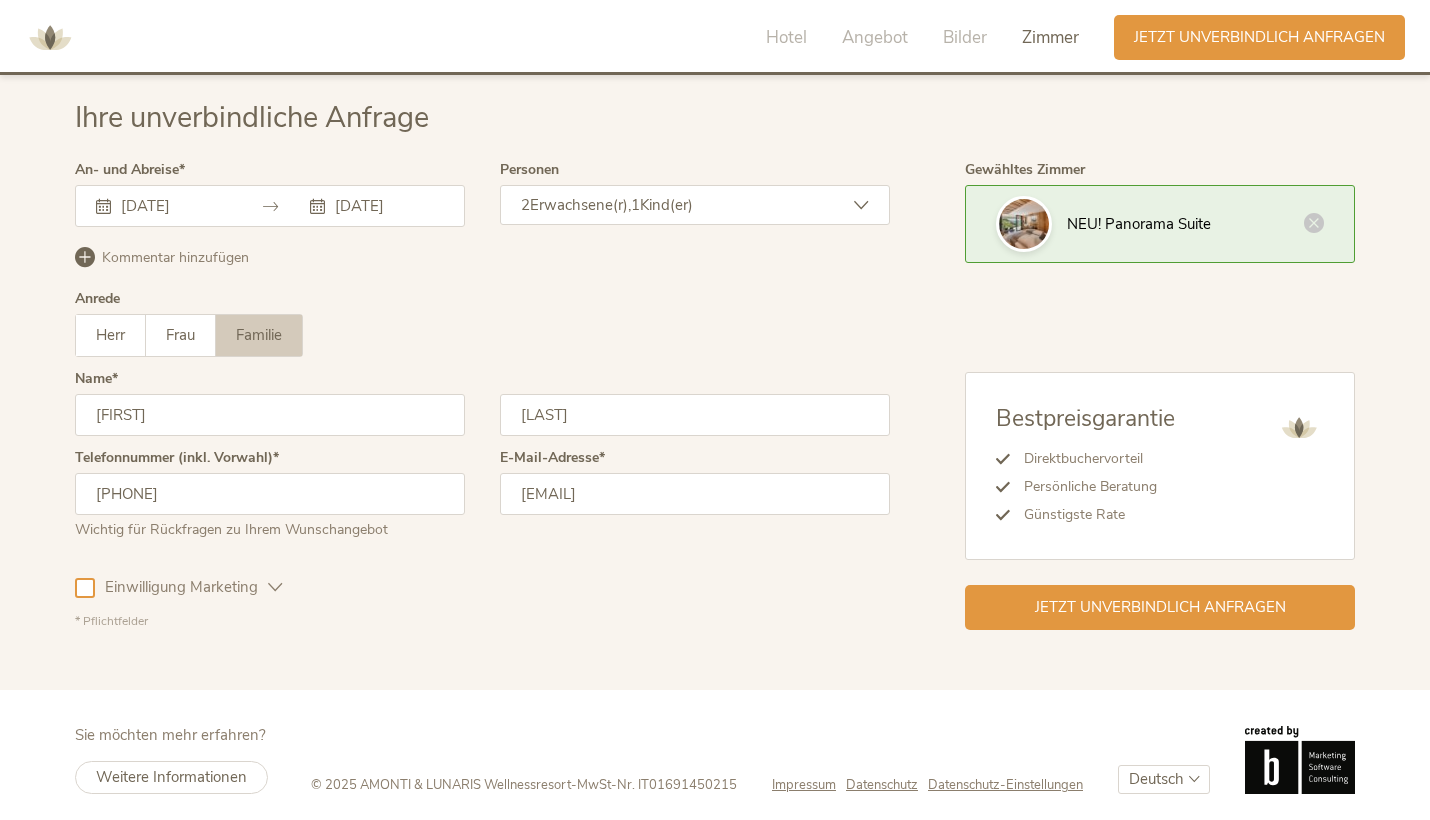 type on "0173/5201648" 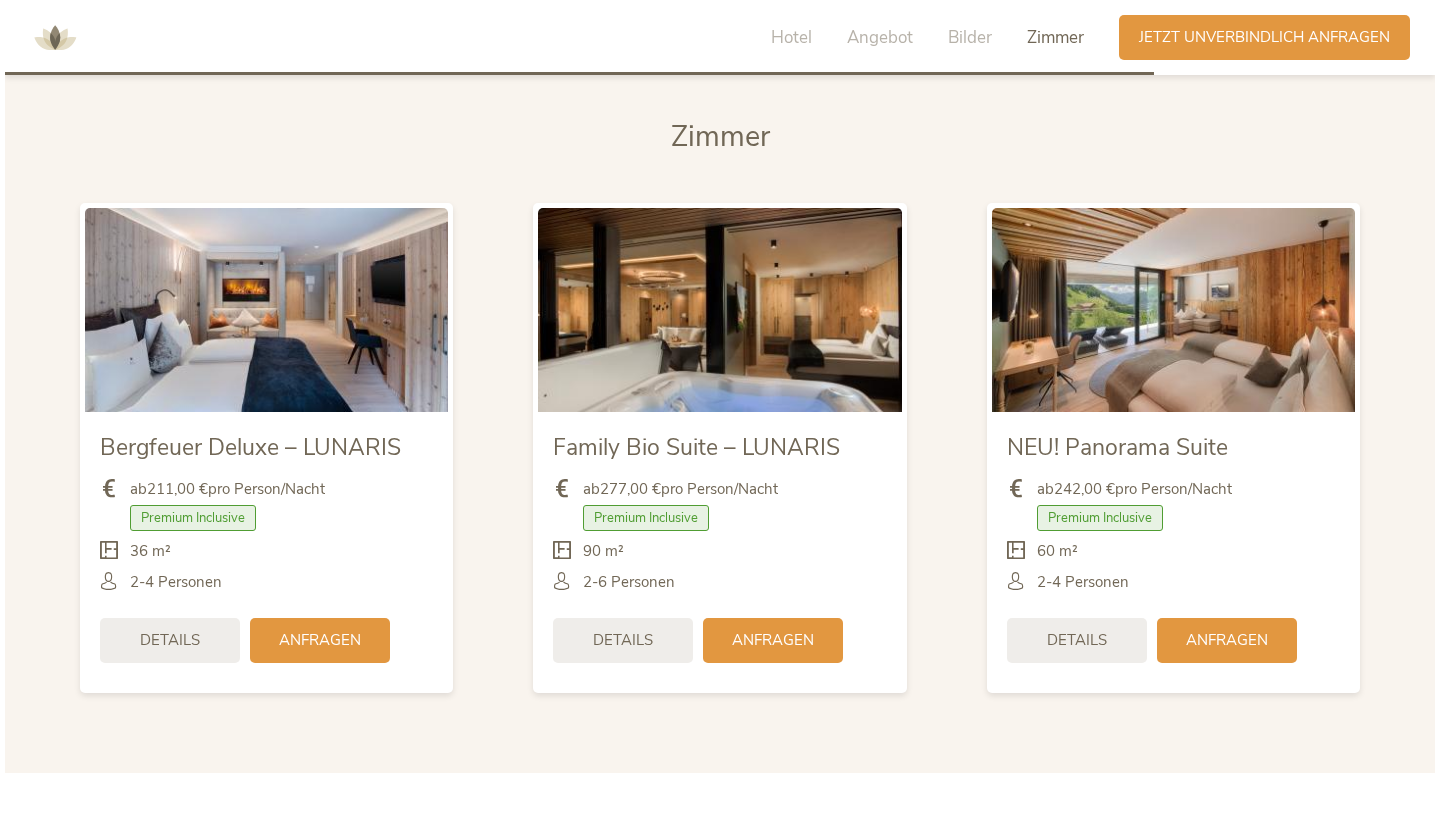 scroll, scrollTop: 4674, scrollLeft: 0, axis: vertical 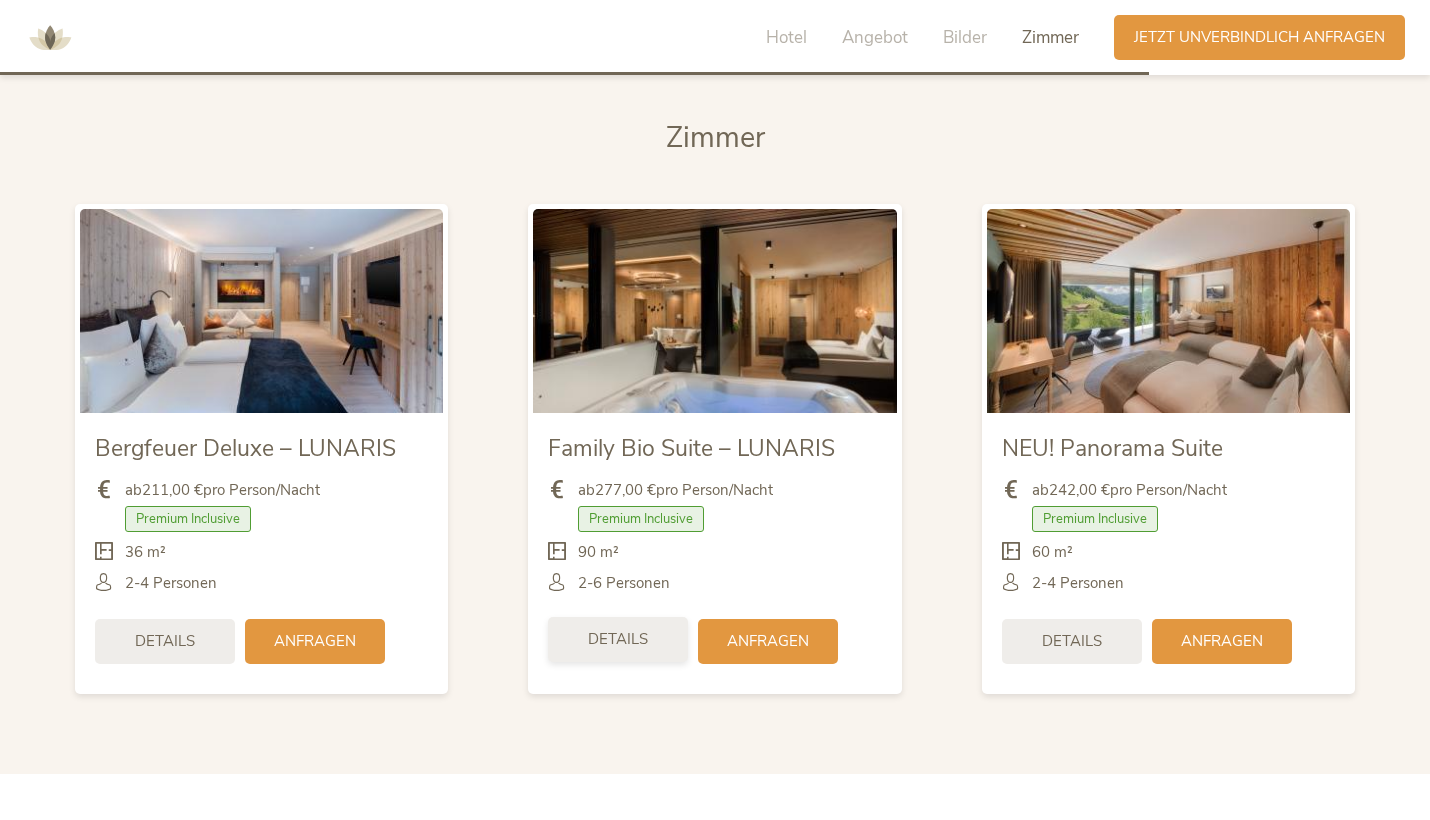 click on "Details" at bounding box center [618, 639] 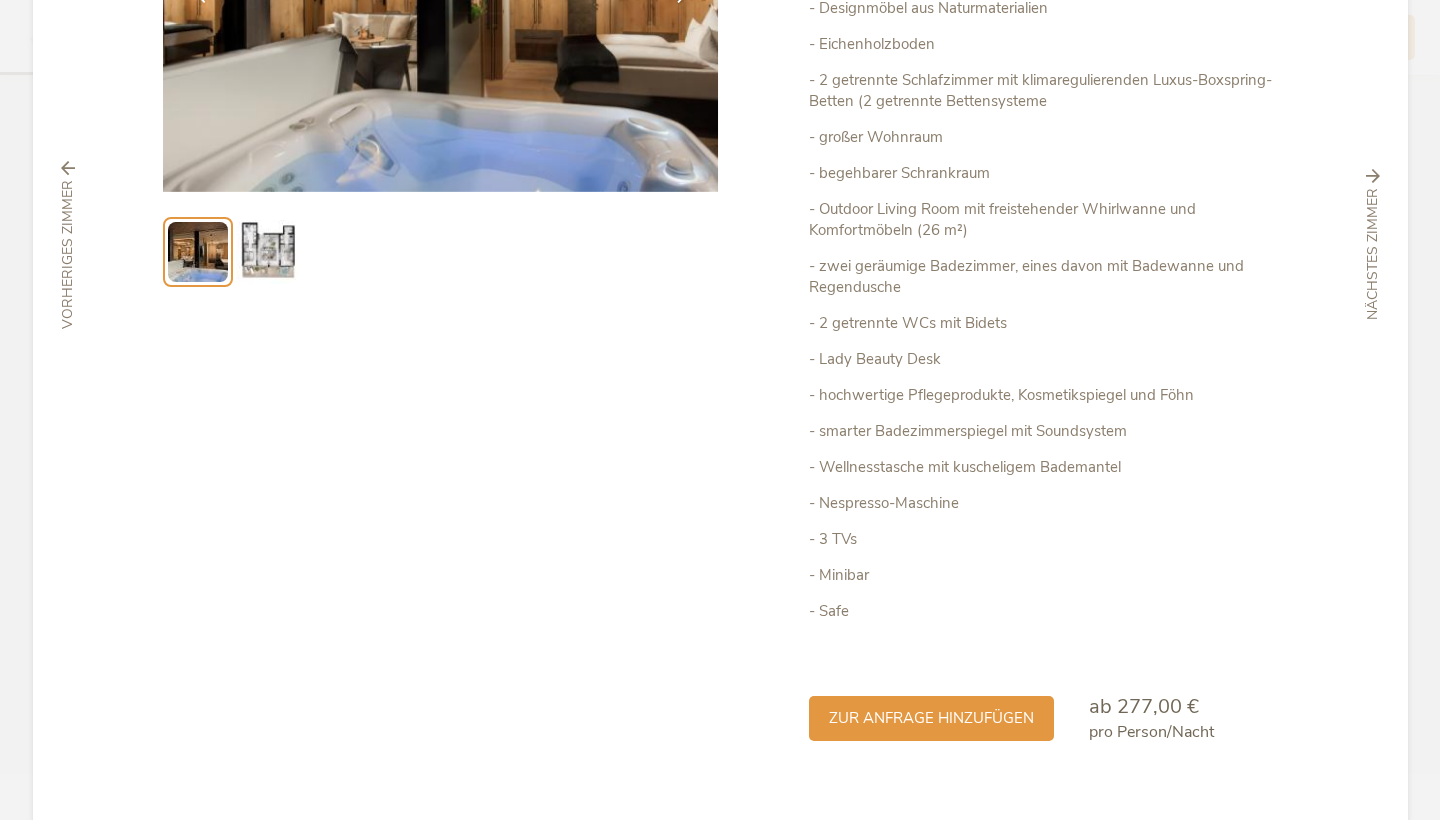 scroll, scrollTop: 368, scrollLeft: 0, axis: vertical 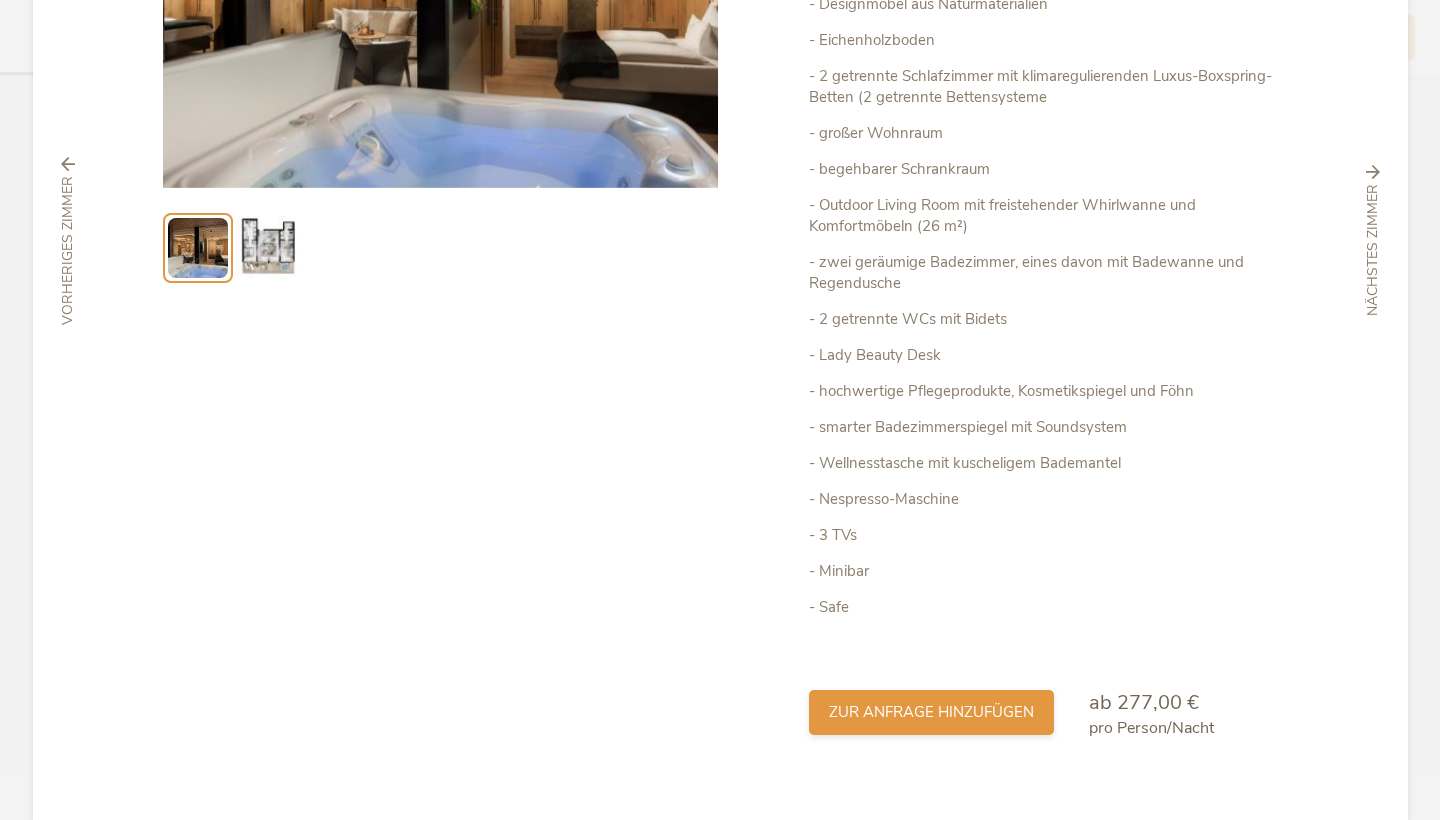 click on "zur Anfrage hinzufügen" at bounding box center (931, 712) 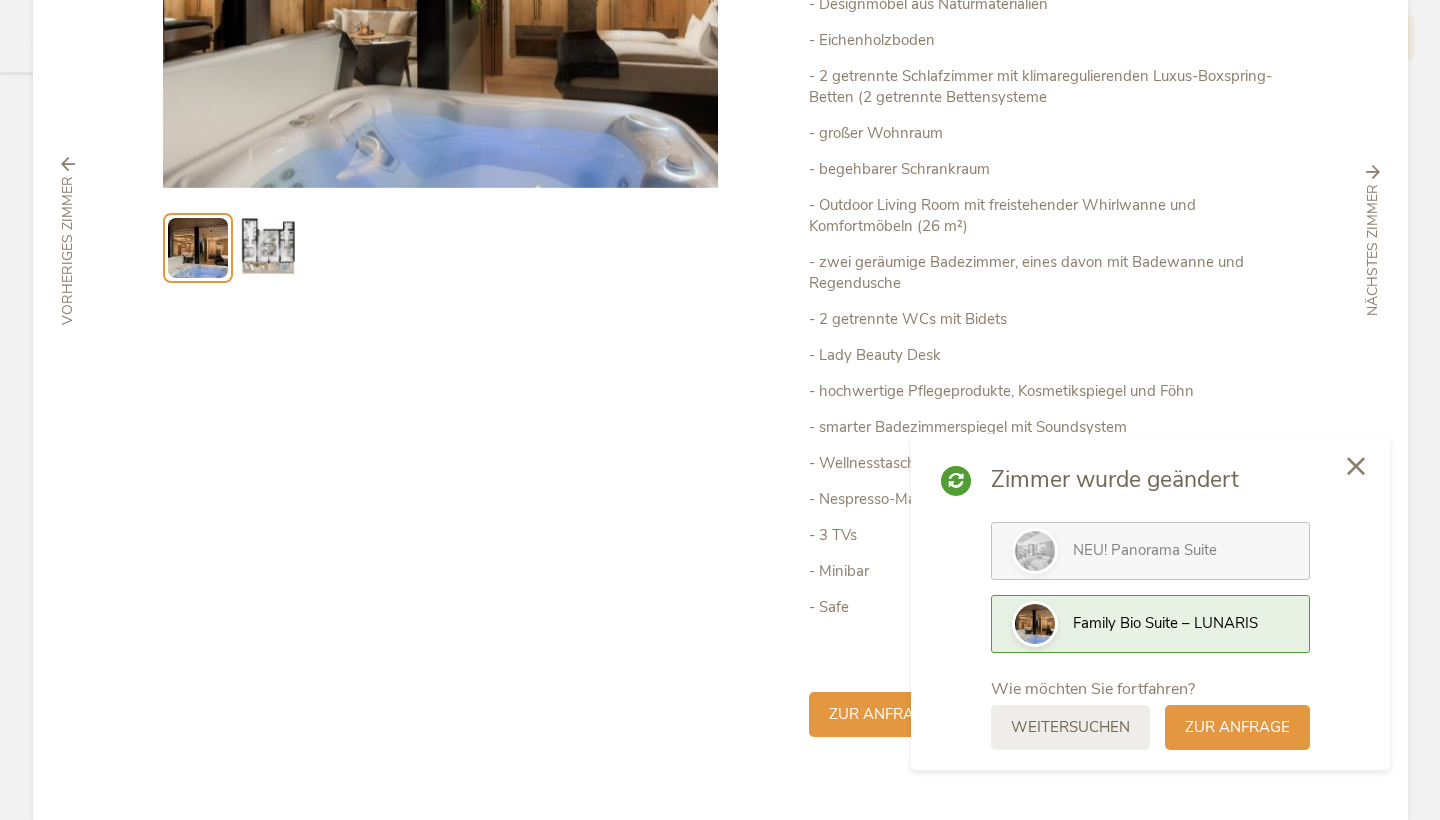 click at bounding box center (1356, 466) 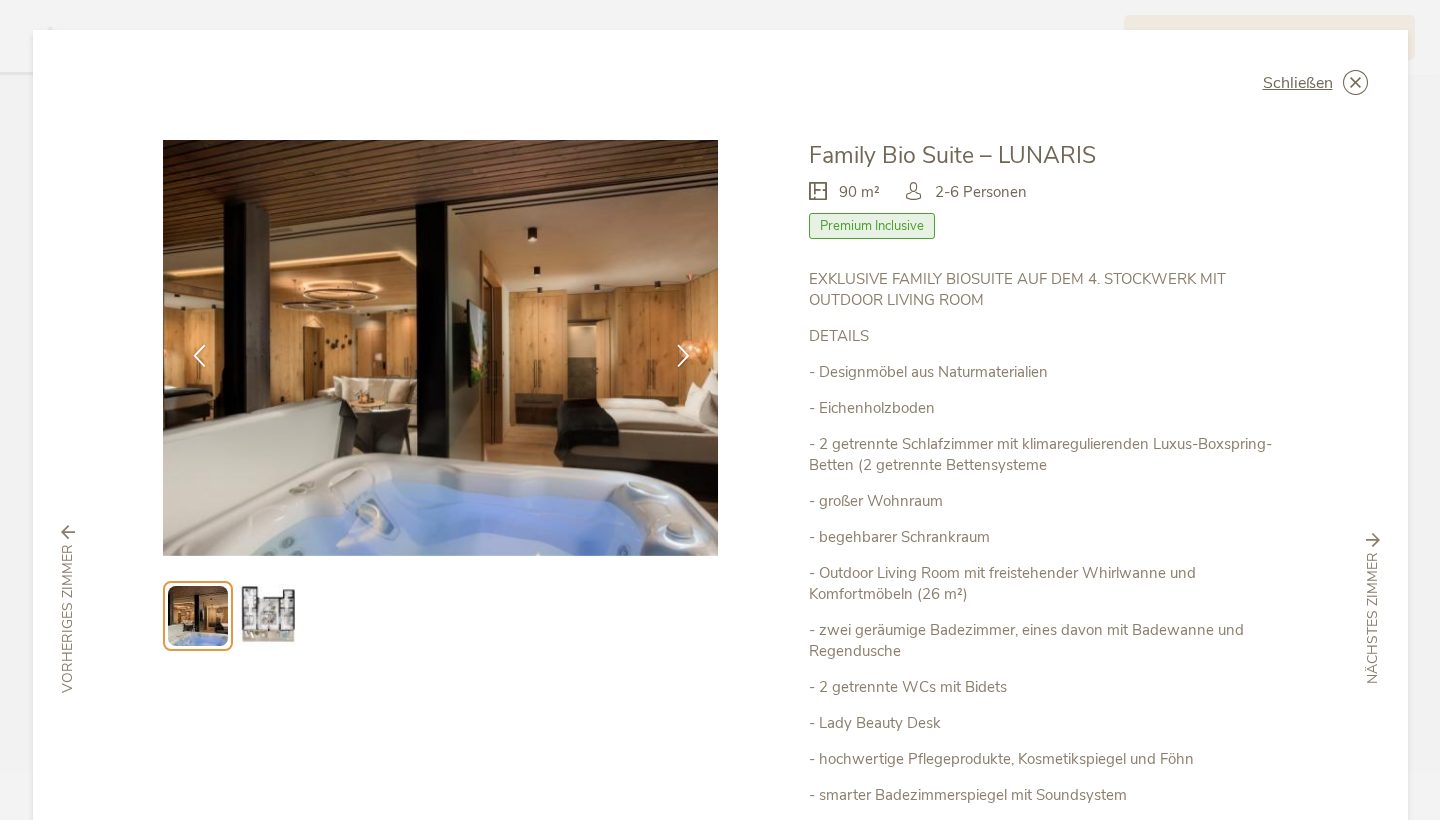 scroll, scrollTop: 0, scrollLeft: 0, axis: both 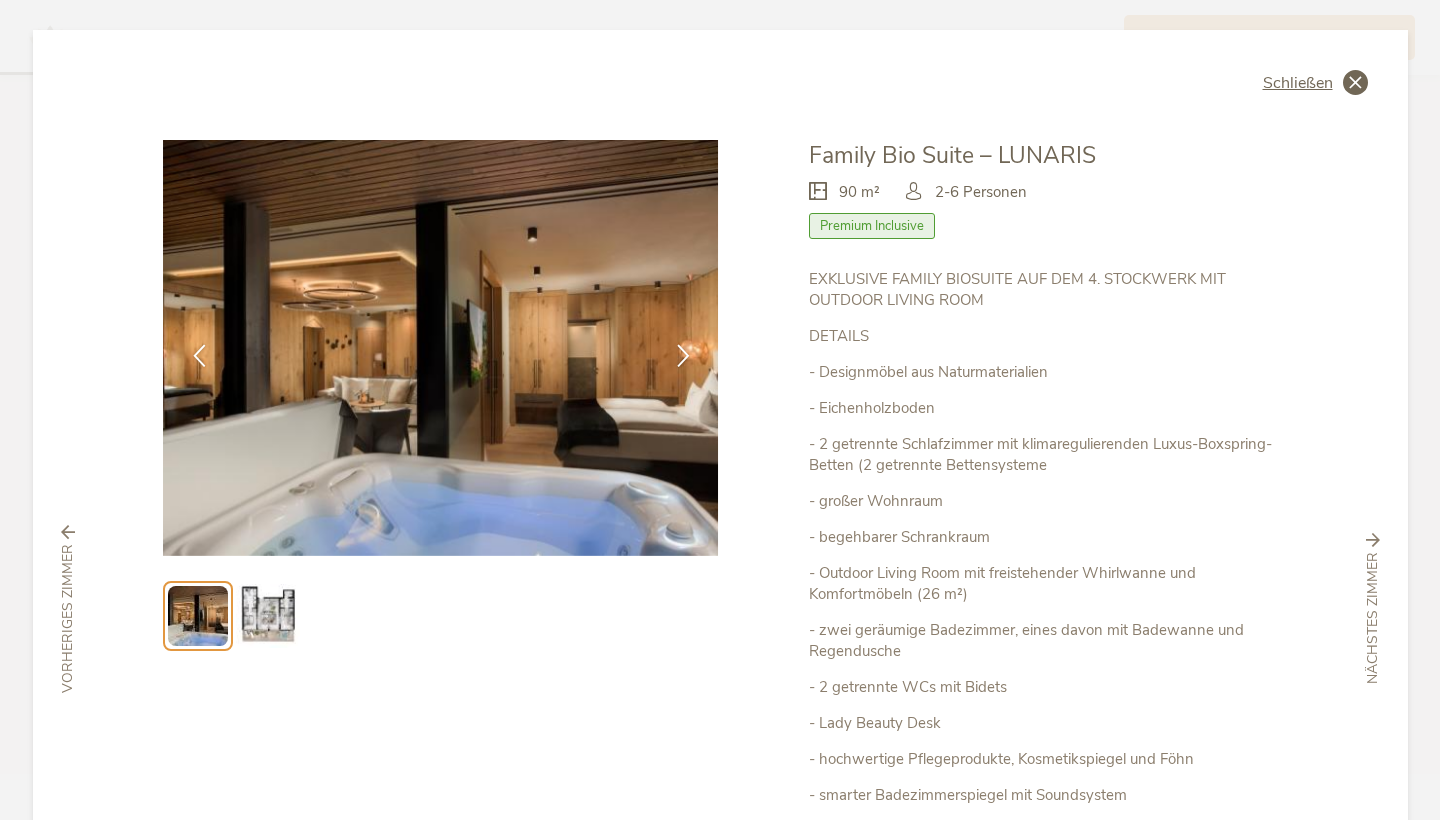 click on "Schließen" at bounding box center (1298, 83) 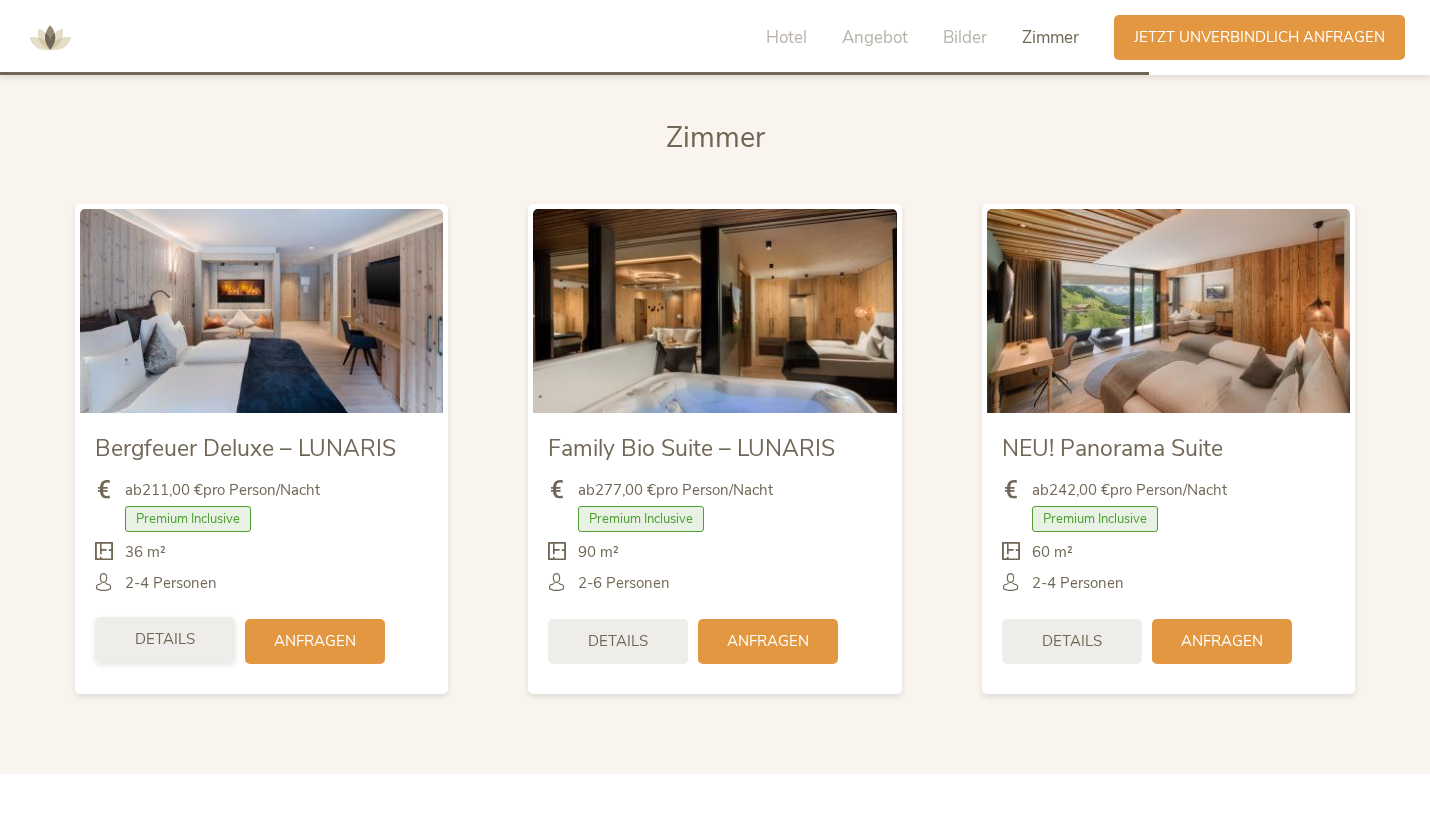 click on "Details" at bounding box center [165, 639] 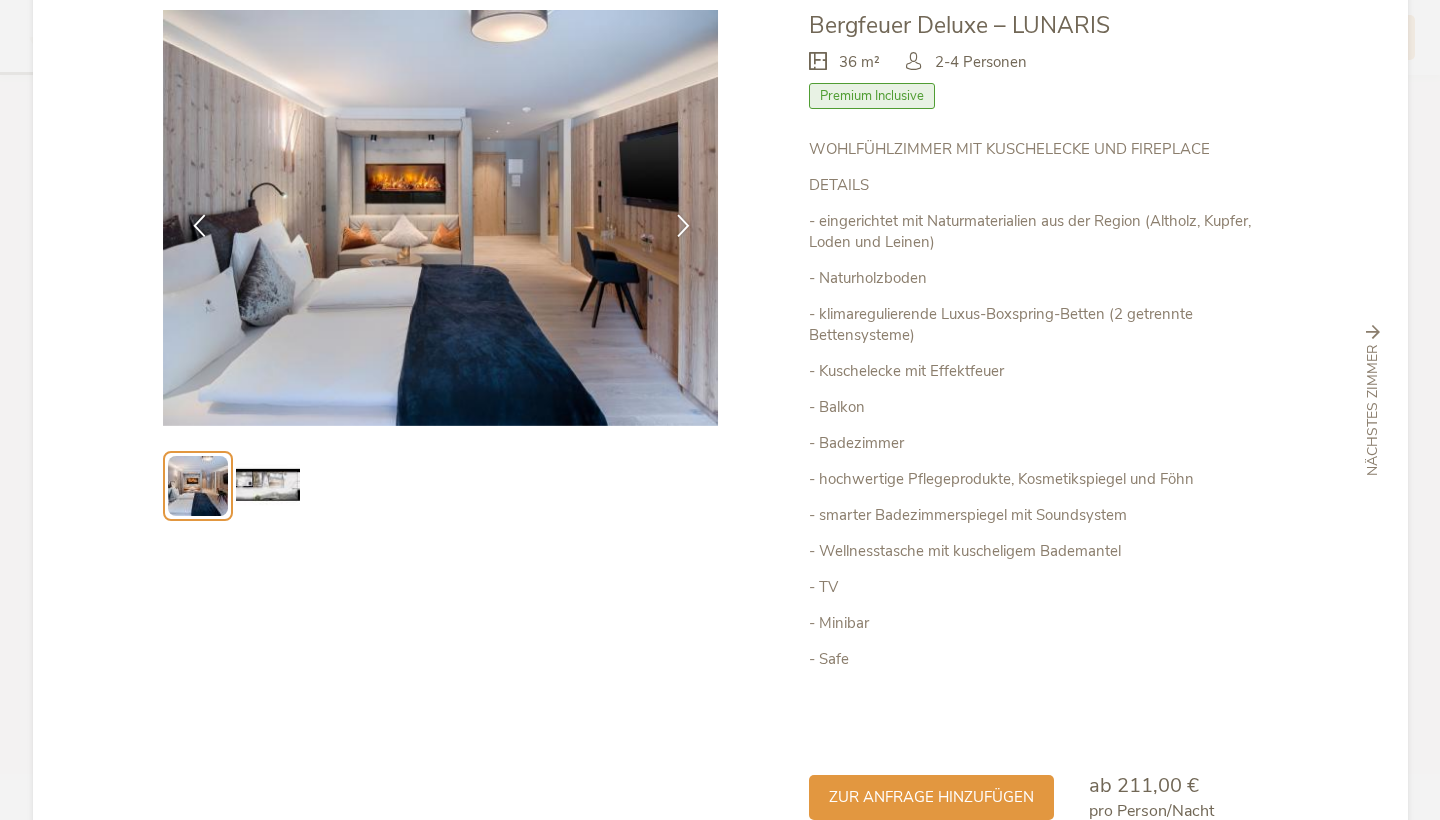 scroll, scrollTop: 128, scrollLeft: 0, axis: vertical 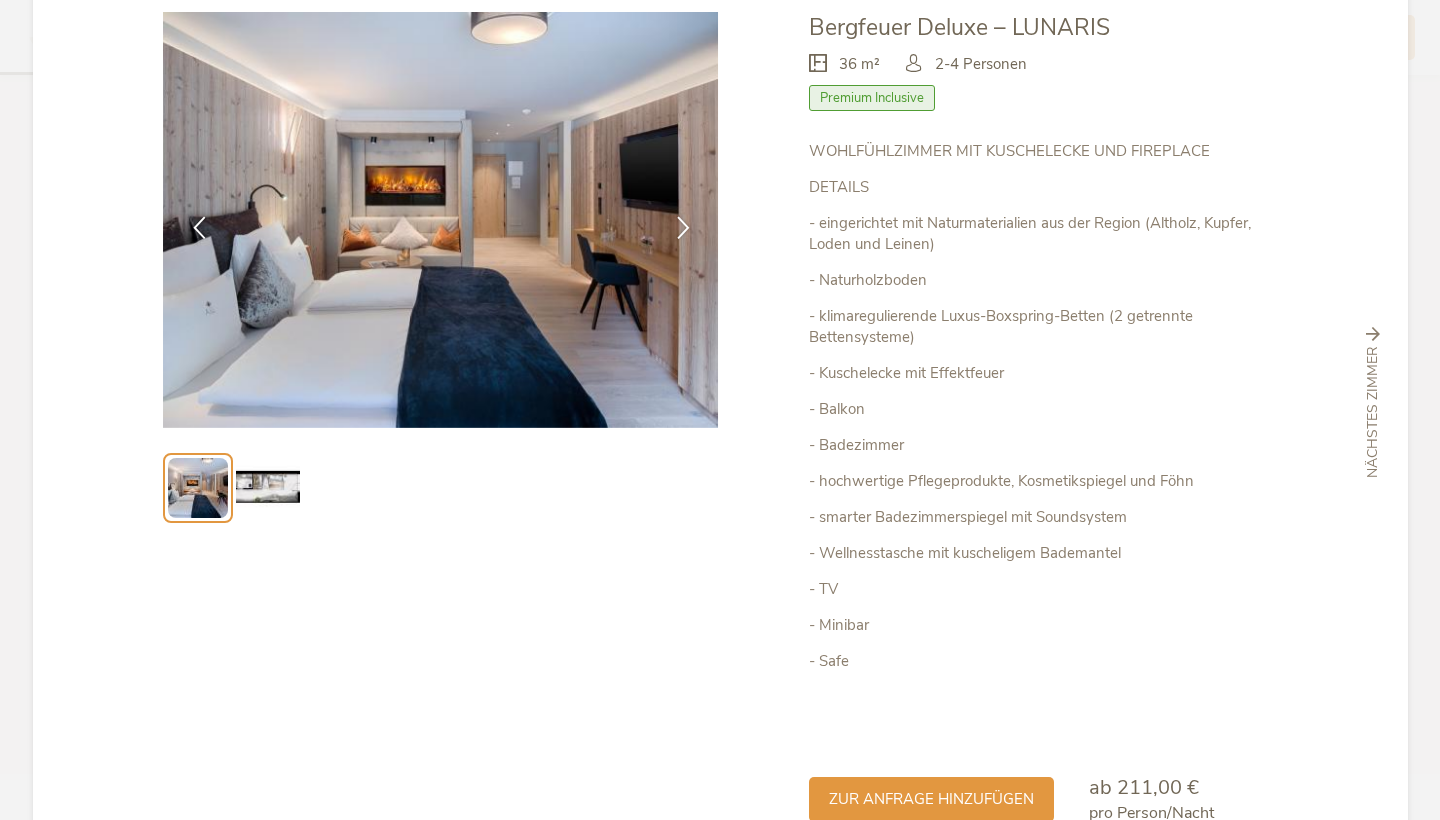 click at bounding box center (268, 488) 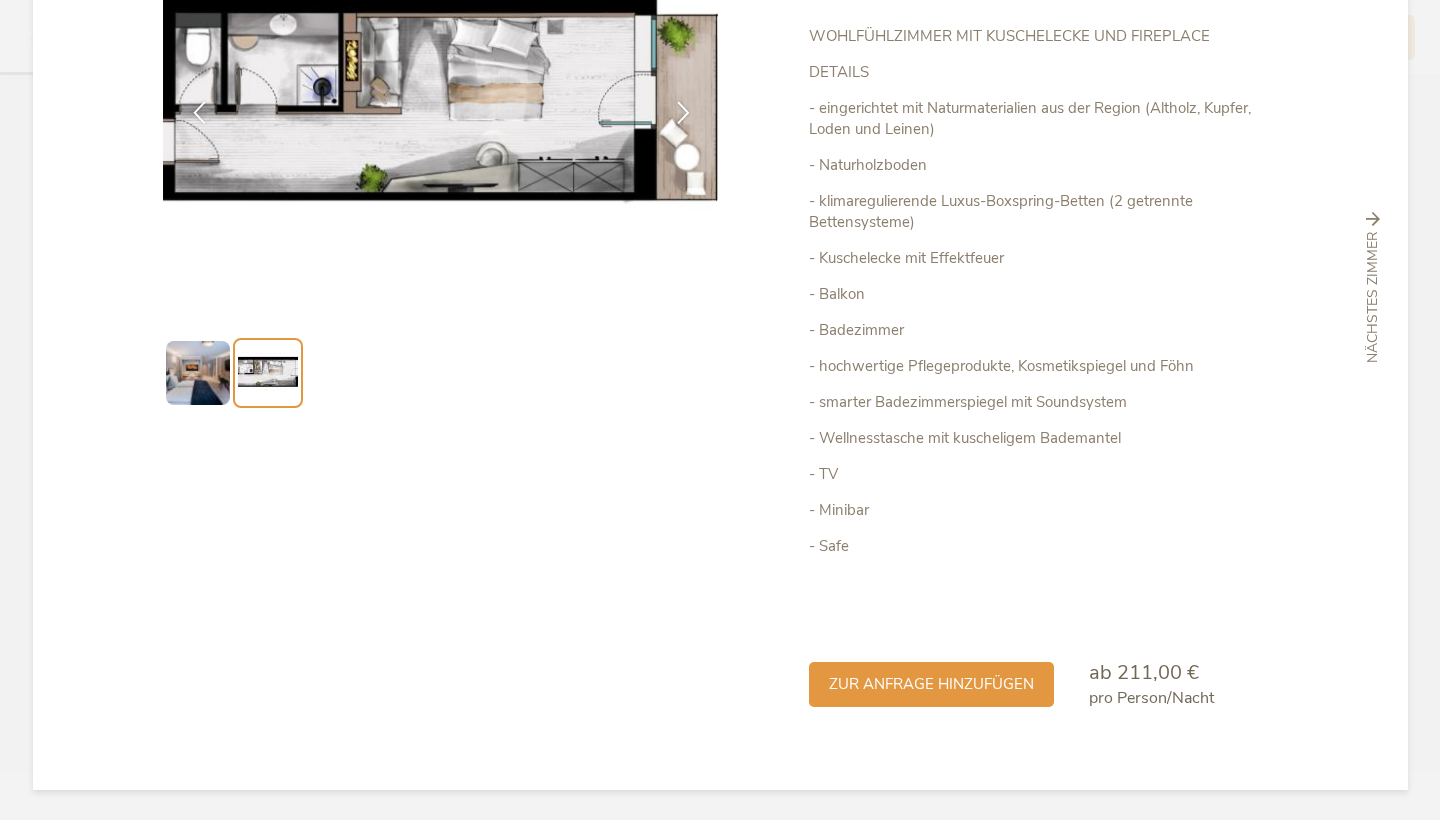 scroll, scrollTop: 242, scrollLeft: 0, axis: vertical 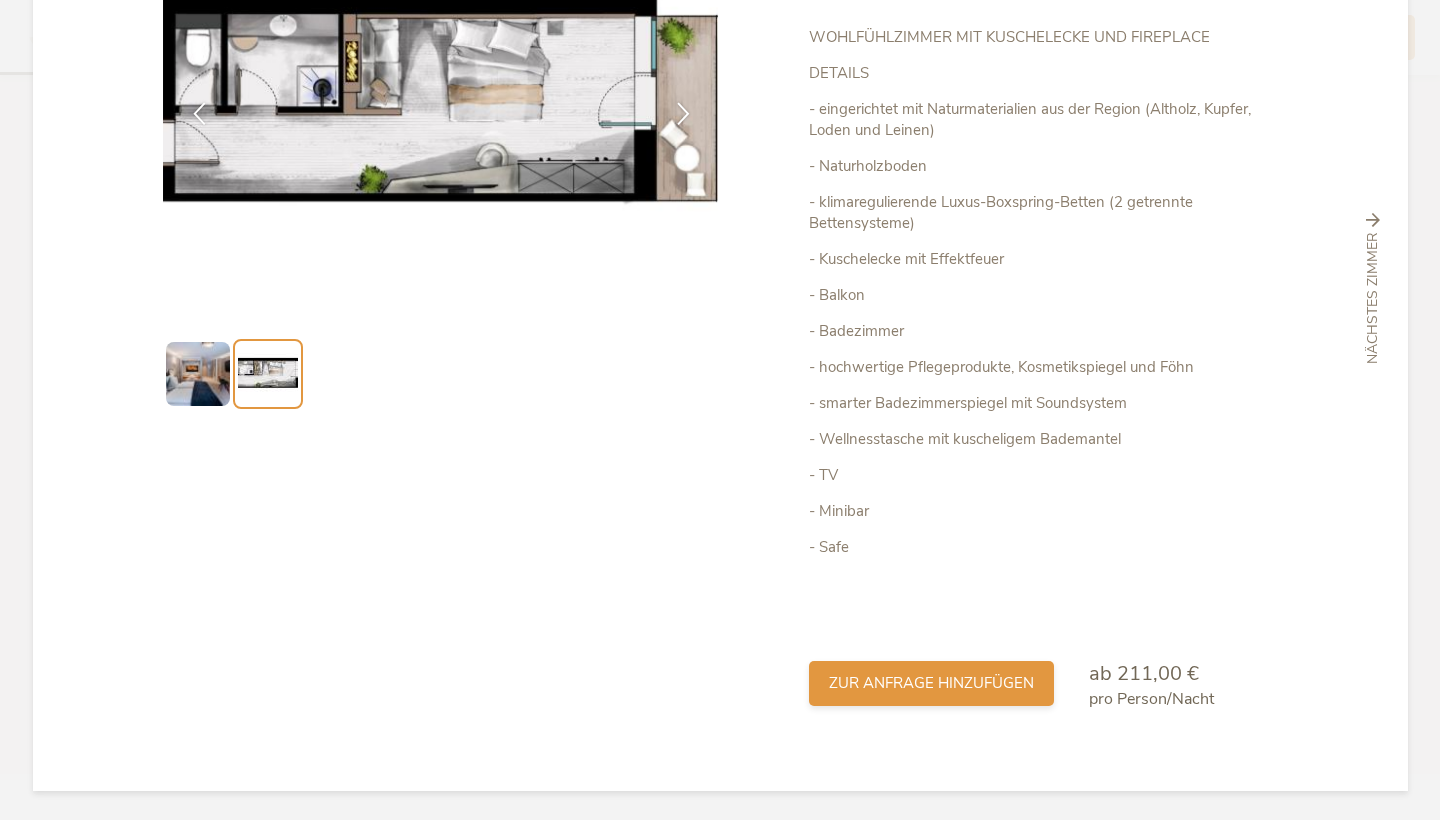 click on "zur Anfrage hinzufügen" at bounding box center (931, 683) 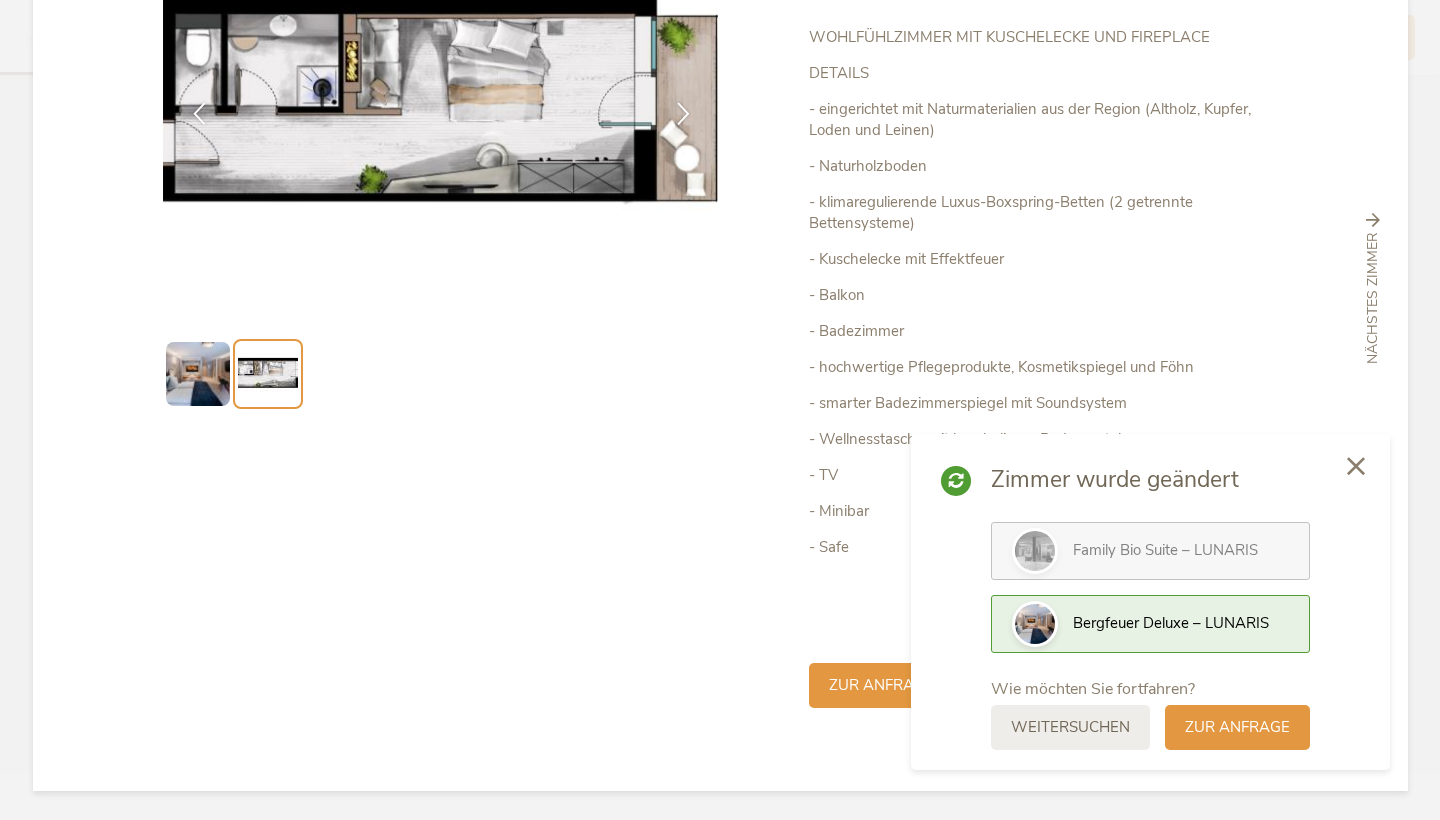 click at bounding box center (1356, 466) 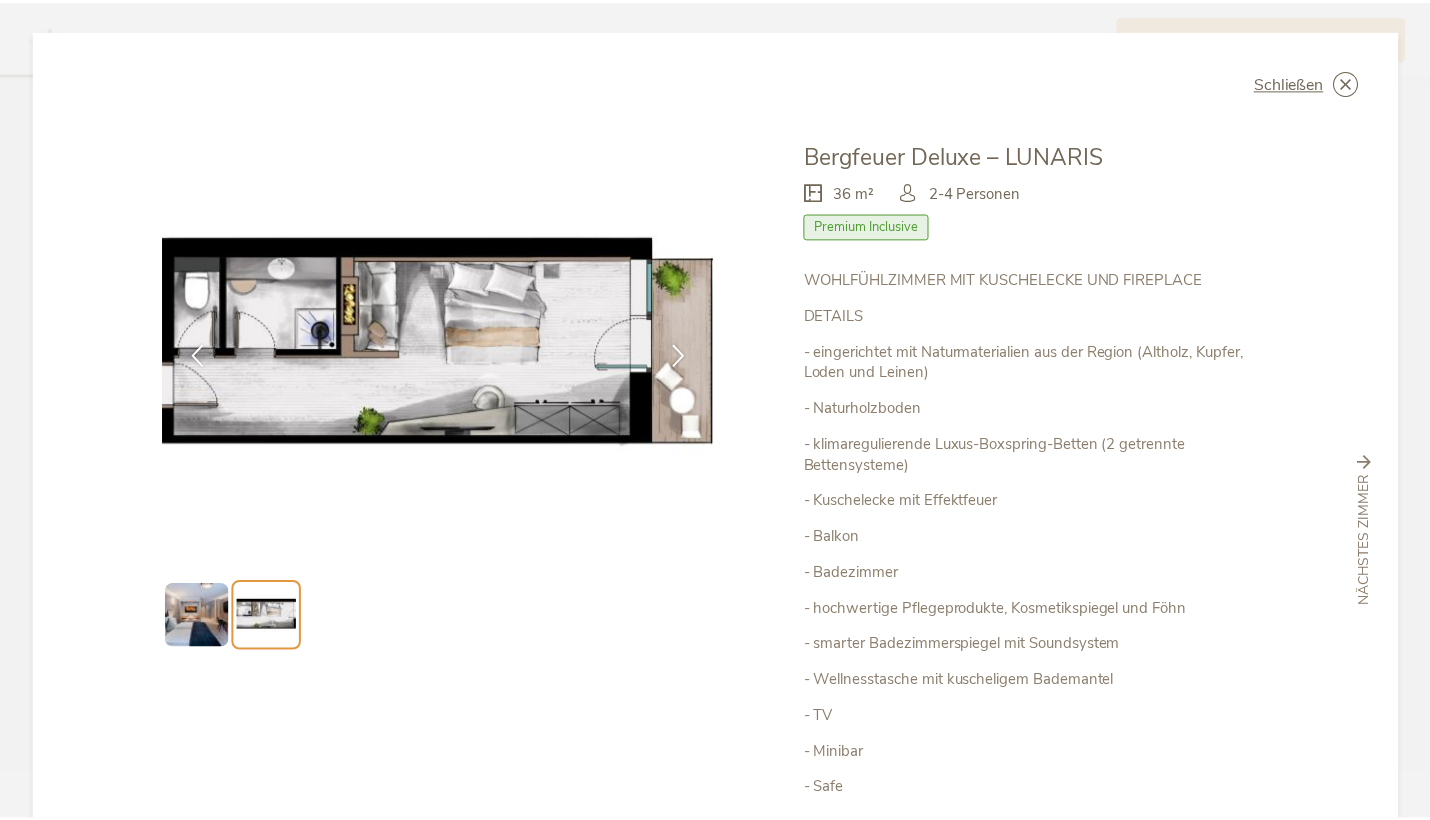 scroll, scrollTop: 0, scrollLeft: 0, axis: both 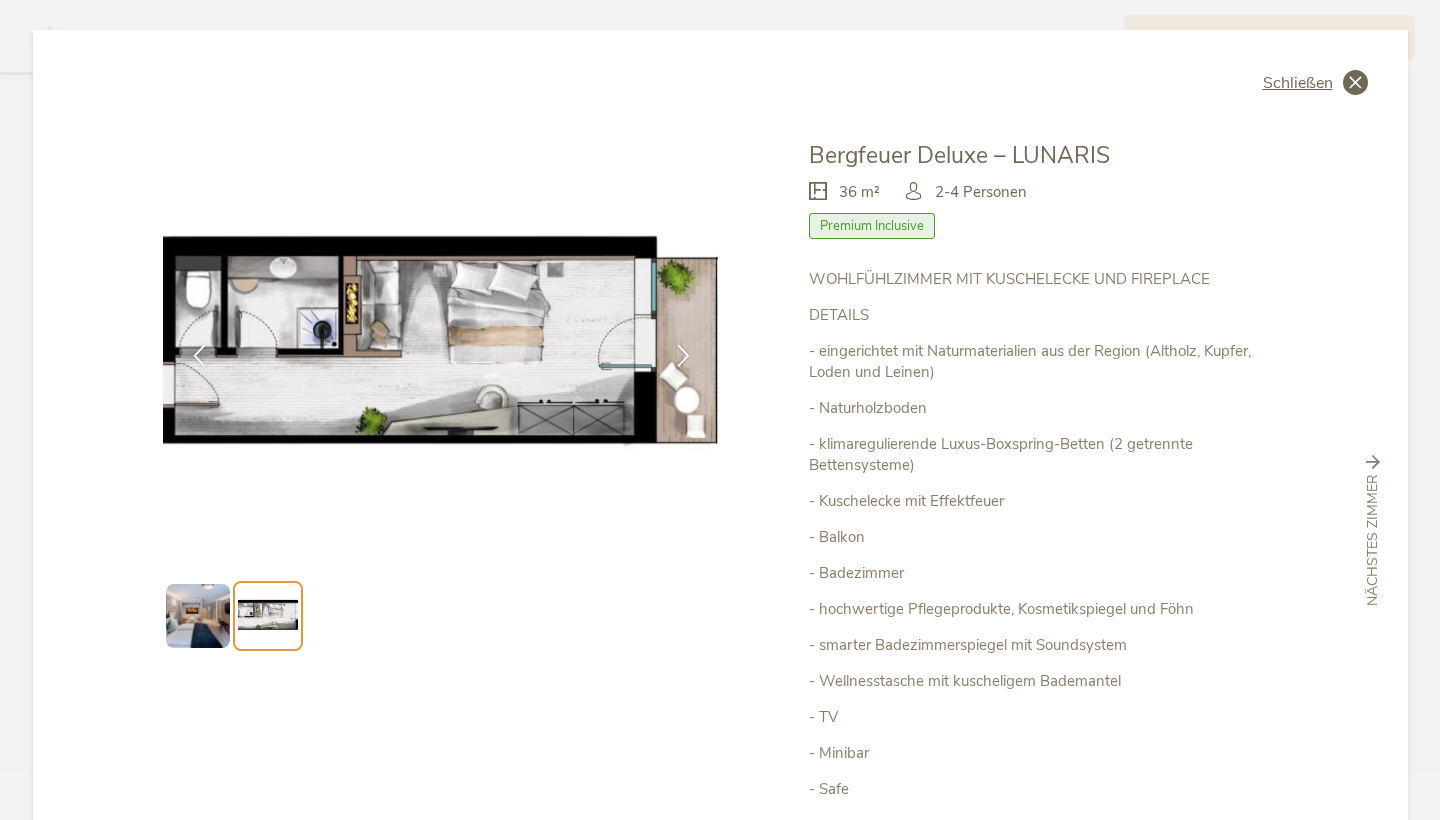 click on "Schließen" at bounding box center [1298, 83] 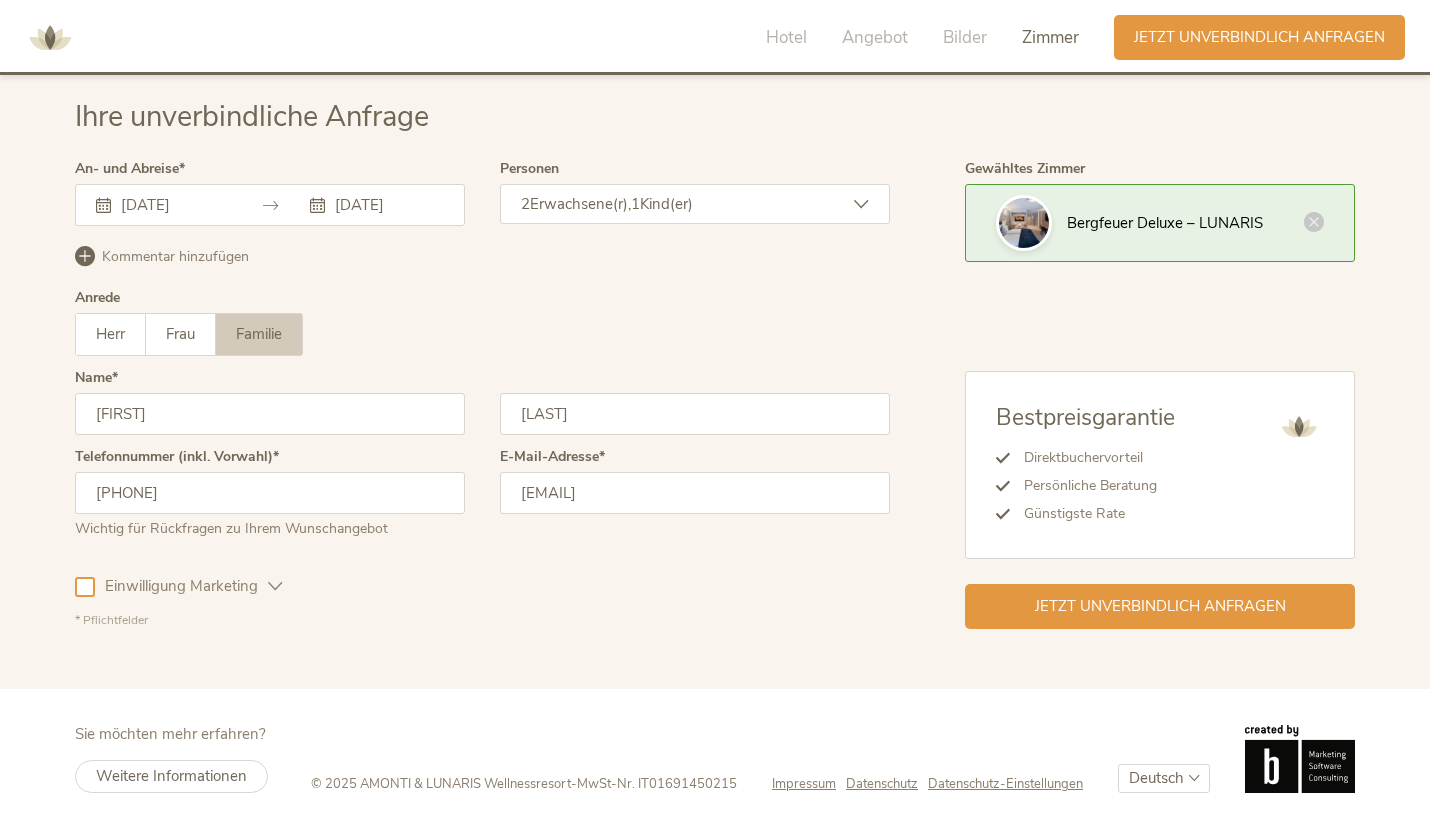 scroll, scrollTop: 5819, scrollLeft: 0, axis: vertical 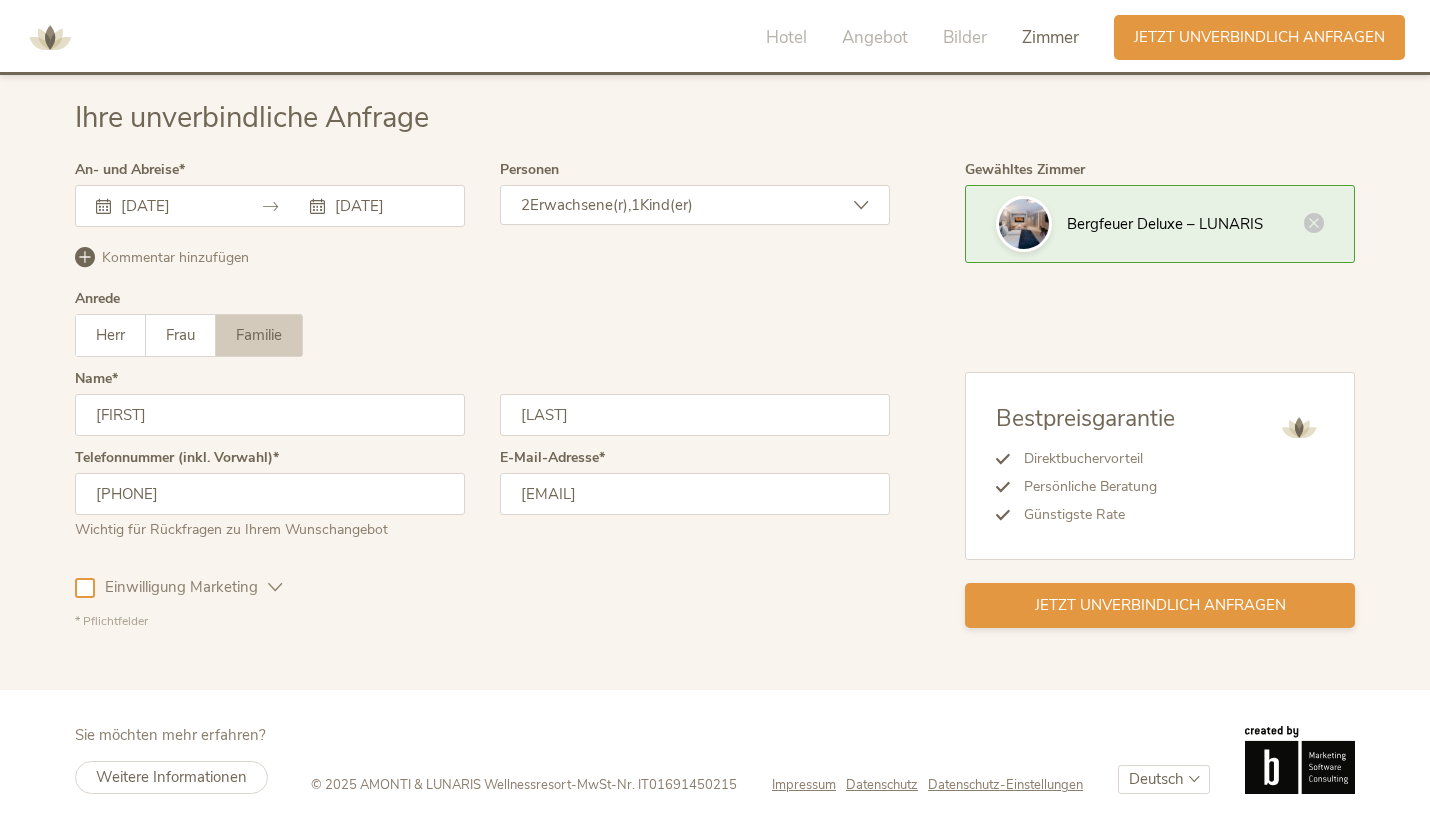 click on "Jetzt unverbindlich anfragen" at bounding box center (1160, 605) 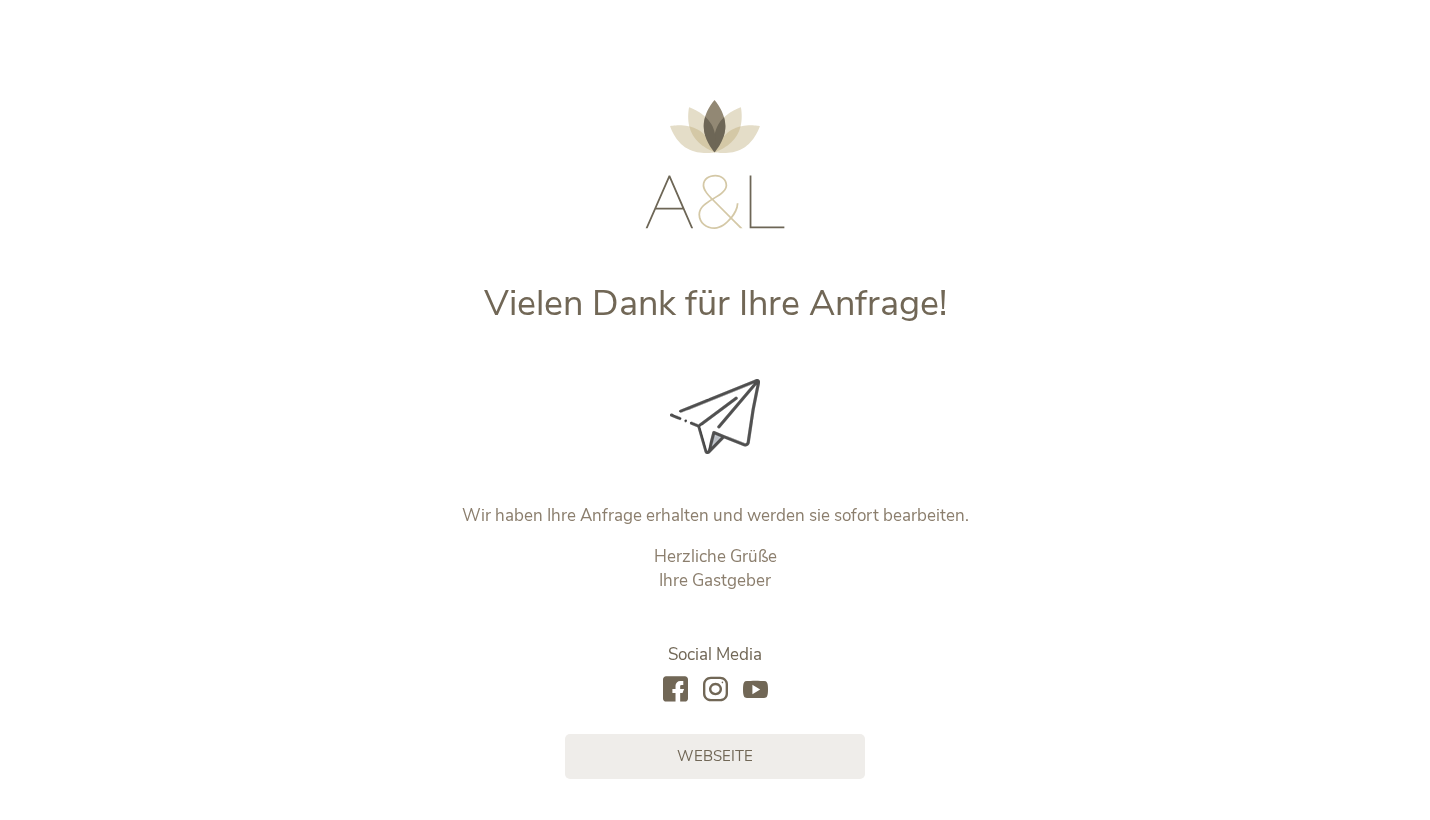 scroll, scrollTop: 0, scrollLeft: 0, axis: both 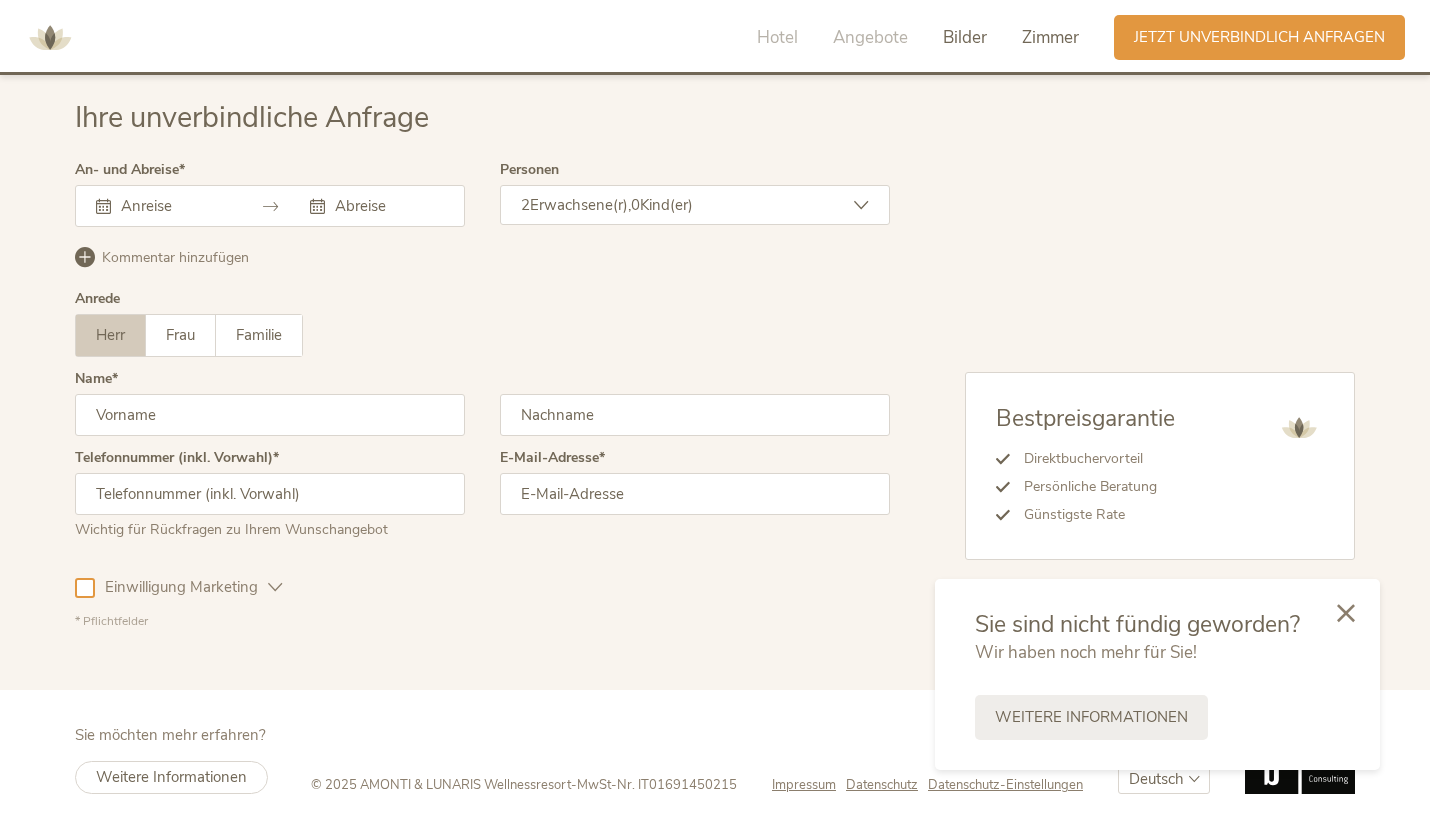click on "Bilder" at bounding box center (965, 37) 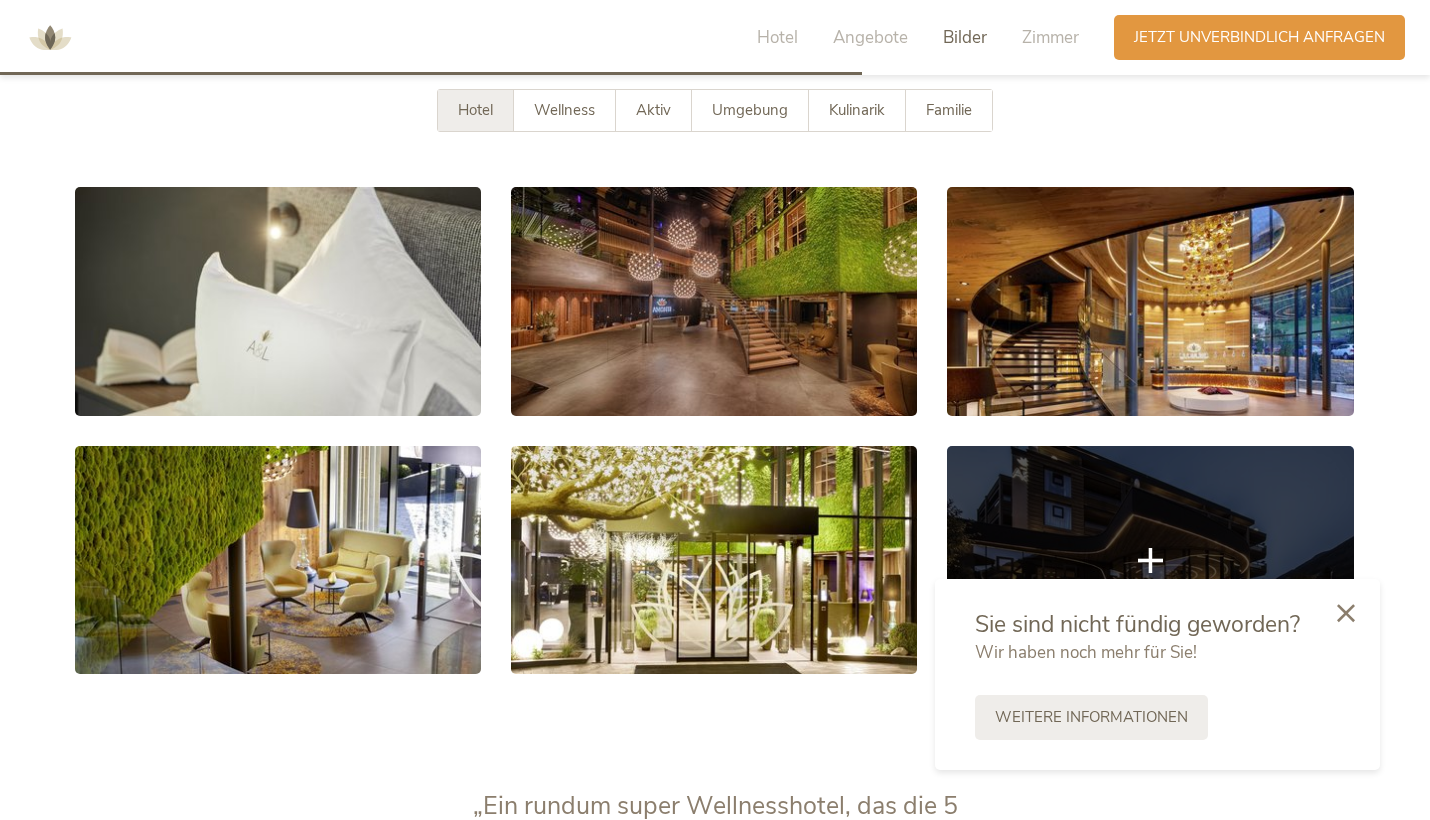 scroll, scrollTop: 3603, scrollLeft: 0, axis: vertical 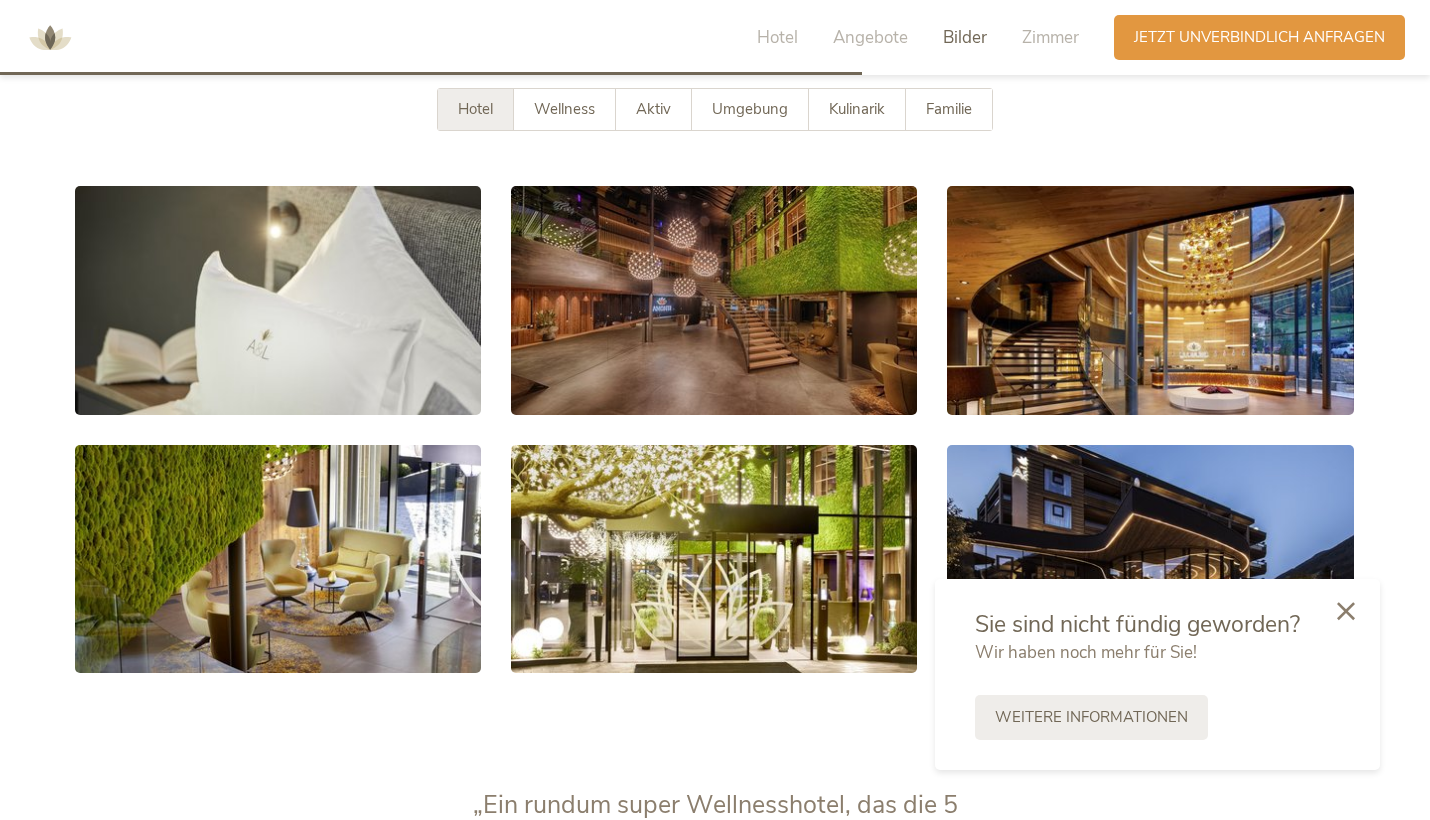 click at bounding box center (1346, 611) 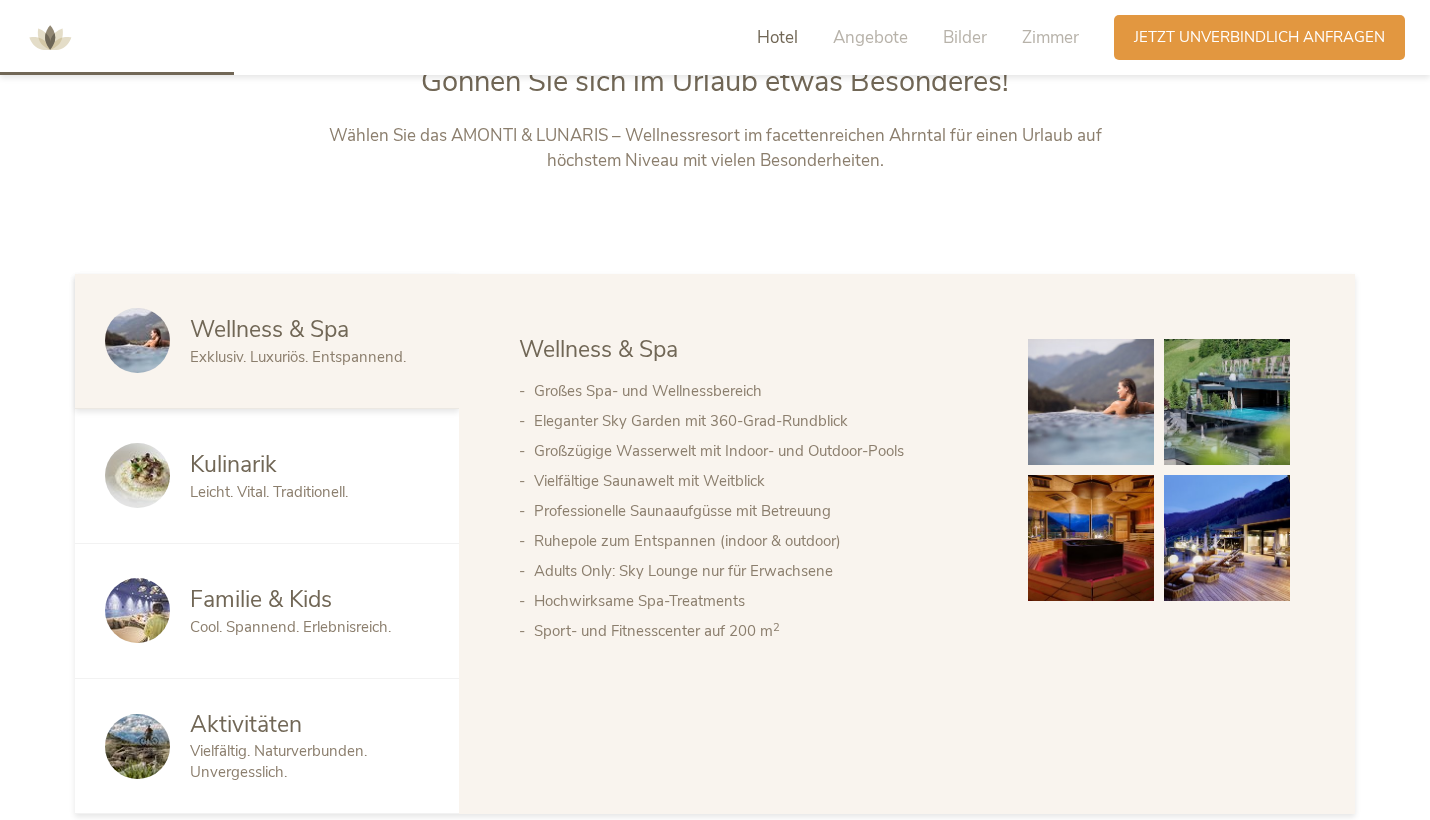 scroll, scrollTop: 977, scrollLeft: 0, axis: vertical 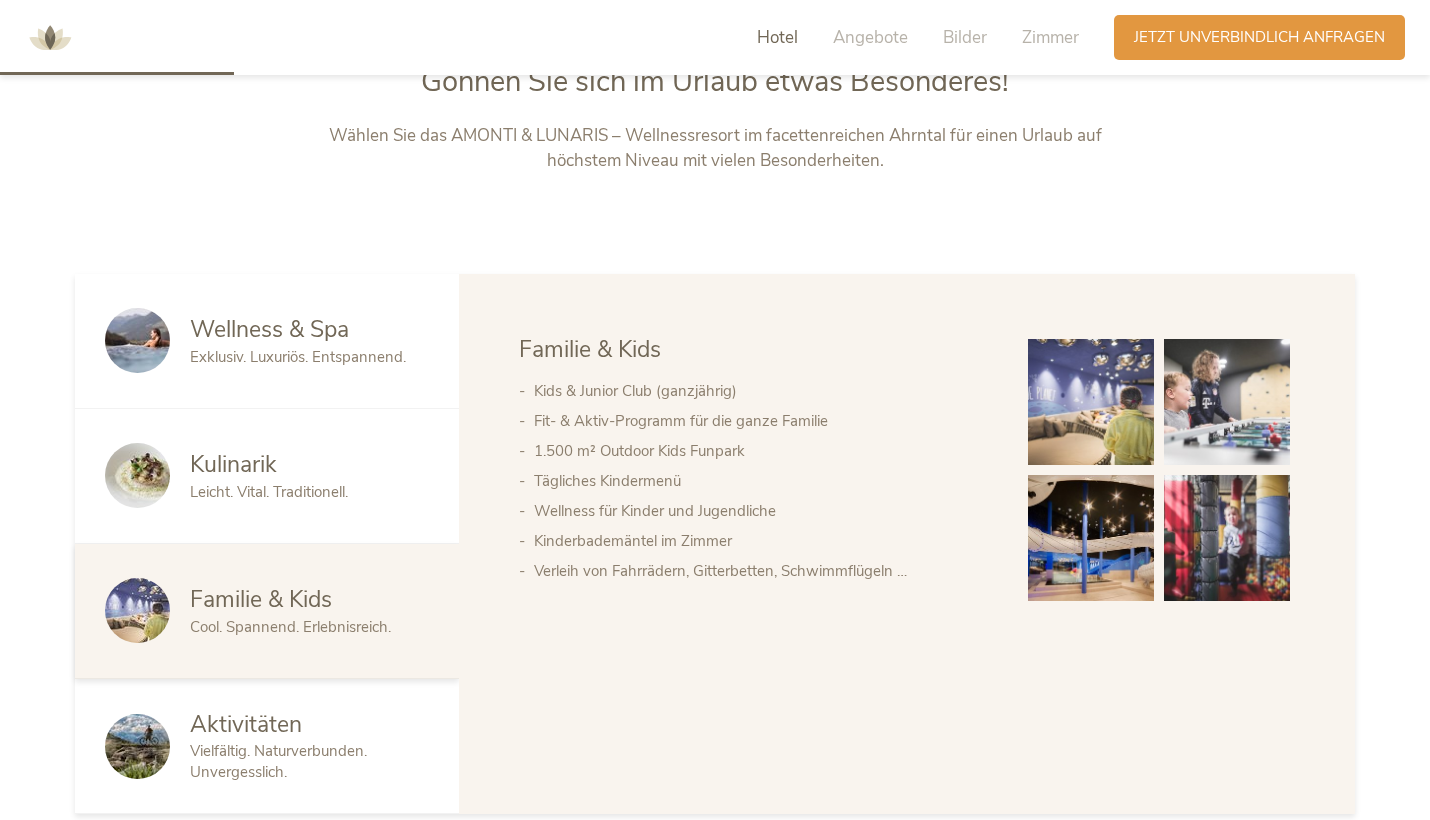 click at bounding box center [1091, 402] 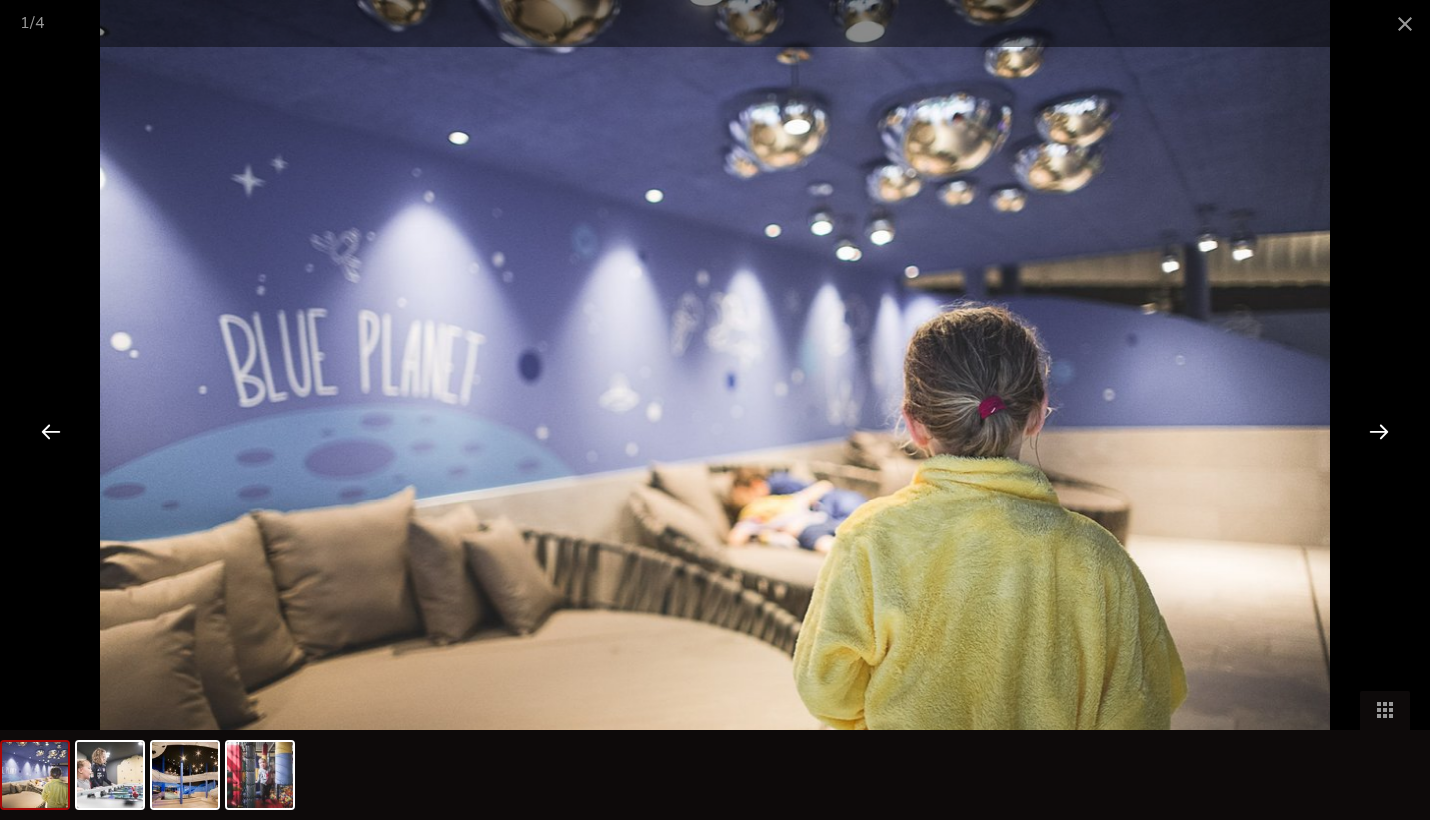 click at bounding box center (1379, 431) 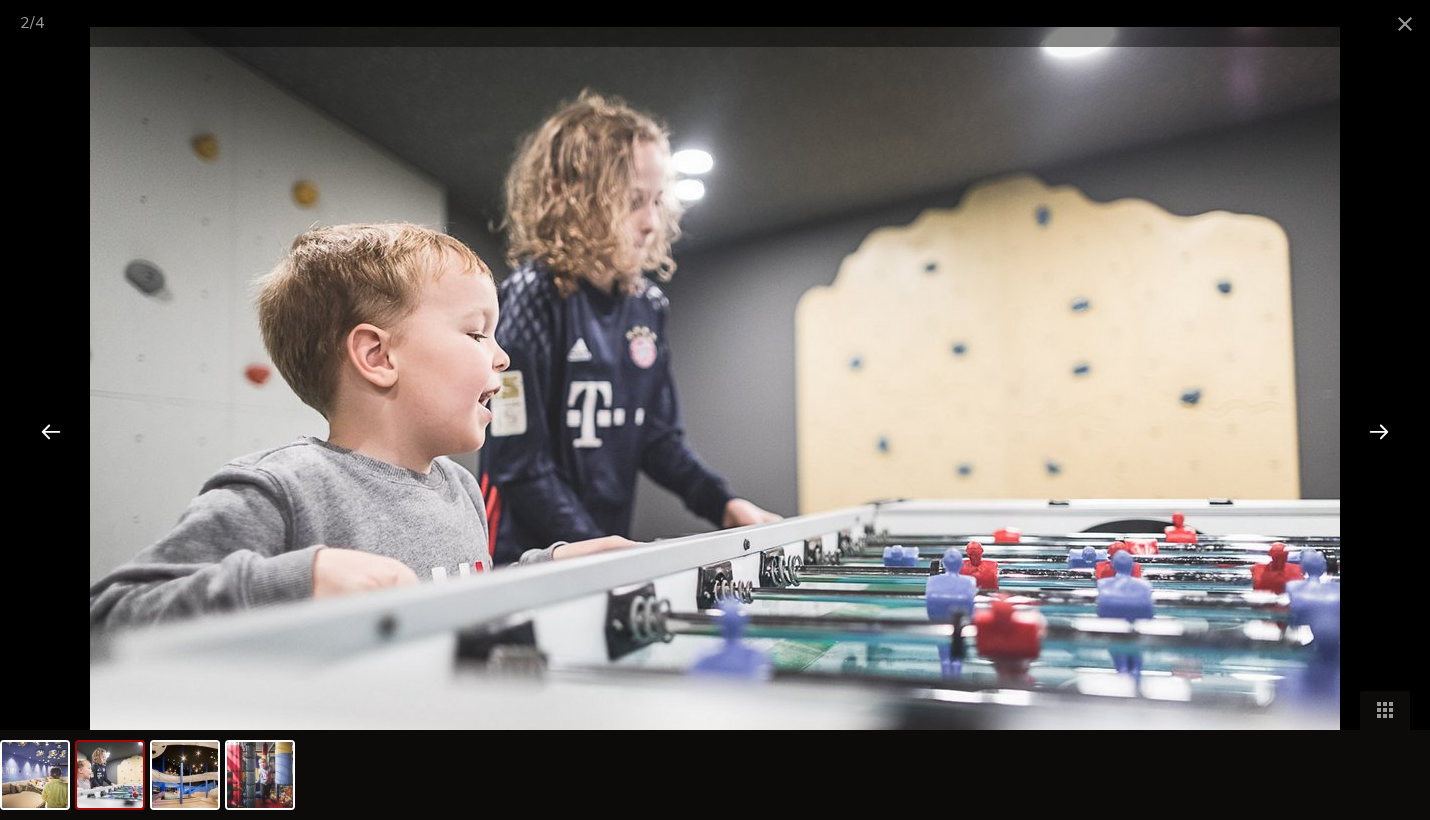 click at bounding box center (1379, 431) 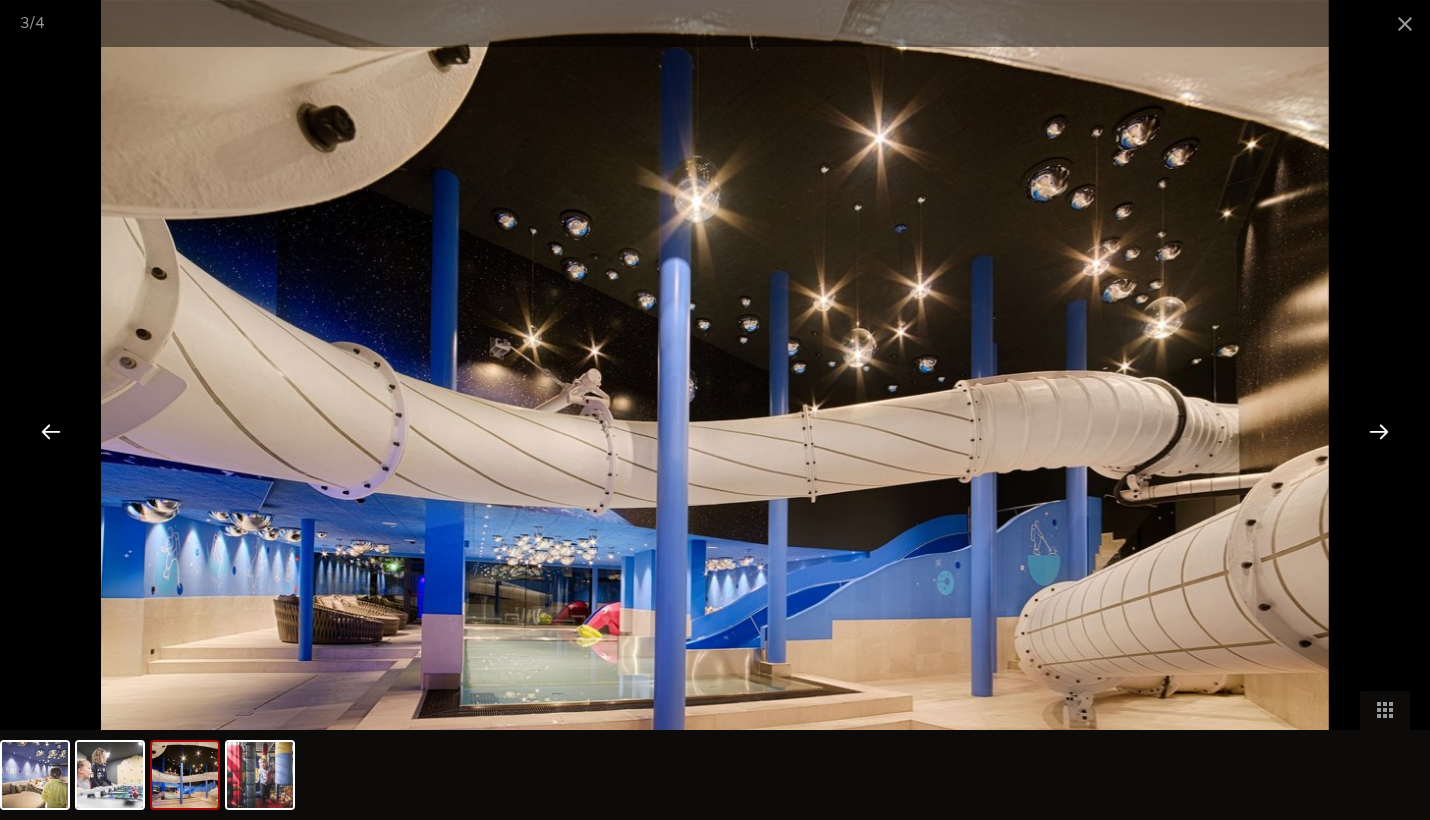 click at bounding box center [1379, 431] 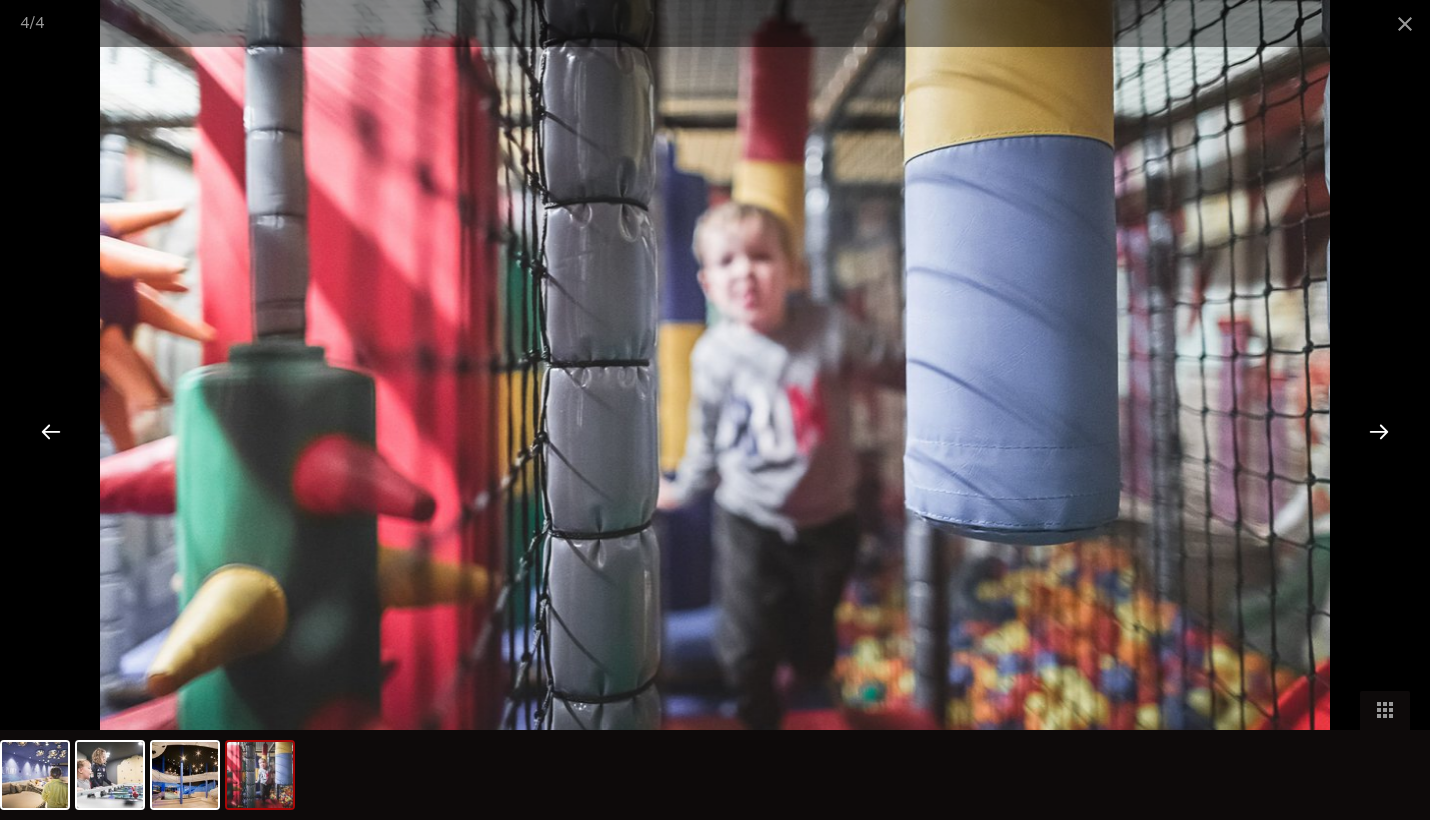 click at bounding box center (1379, 431) 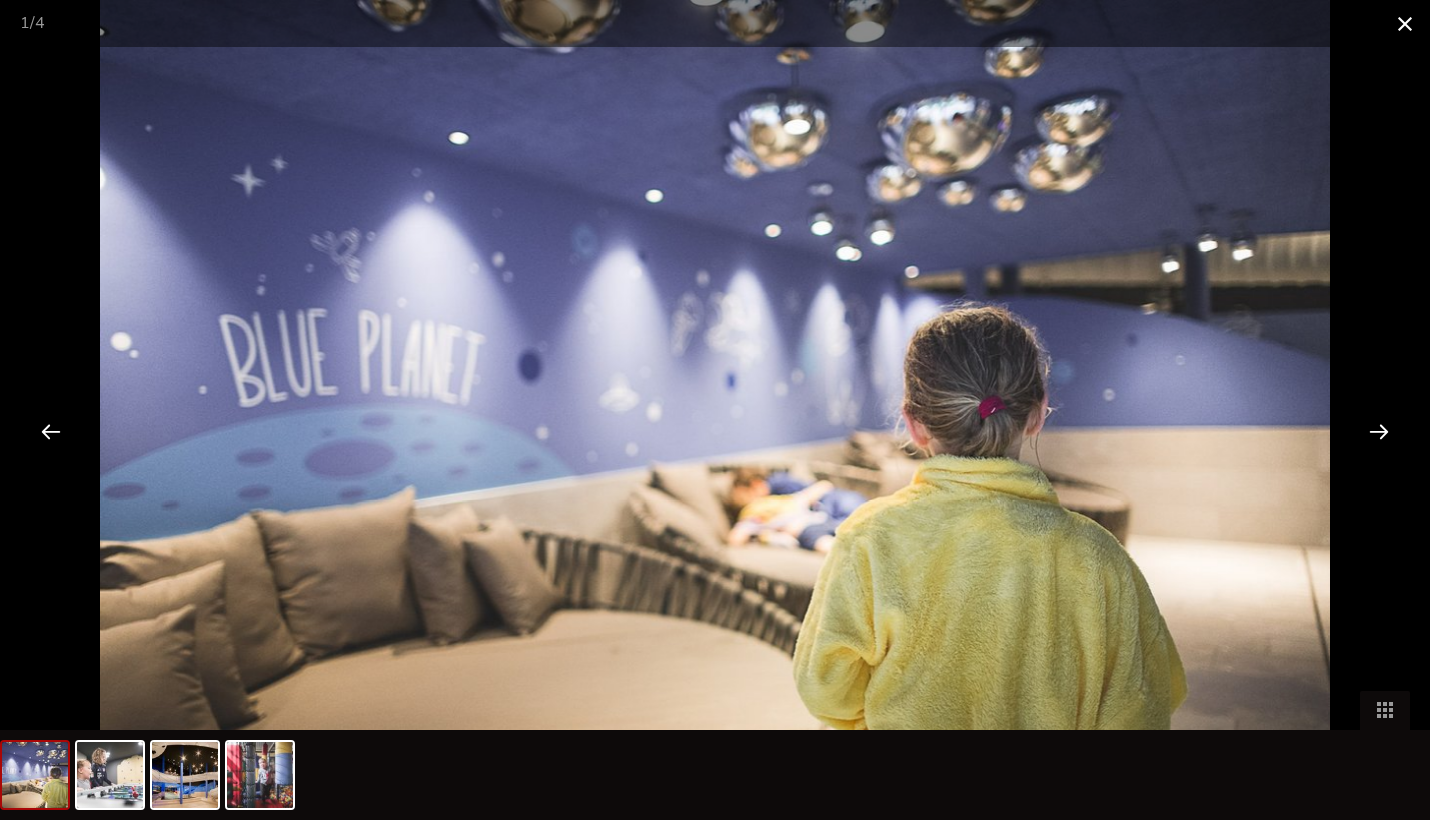 click at bounding box center (1405, 23) 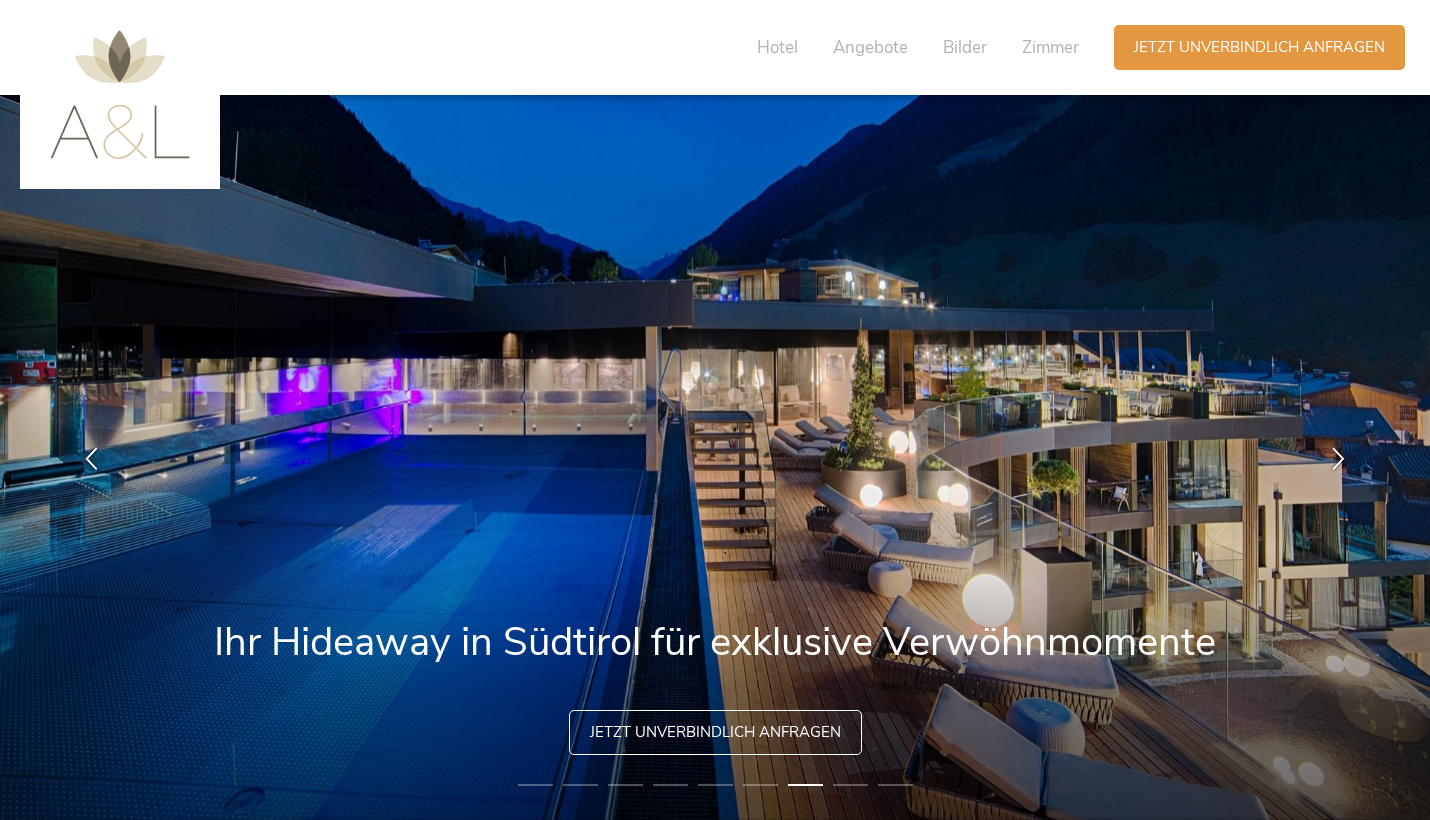 scroll, scrollTop: 0, scrollLeft: 0, axis: both 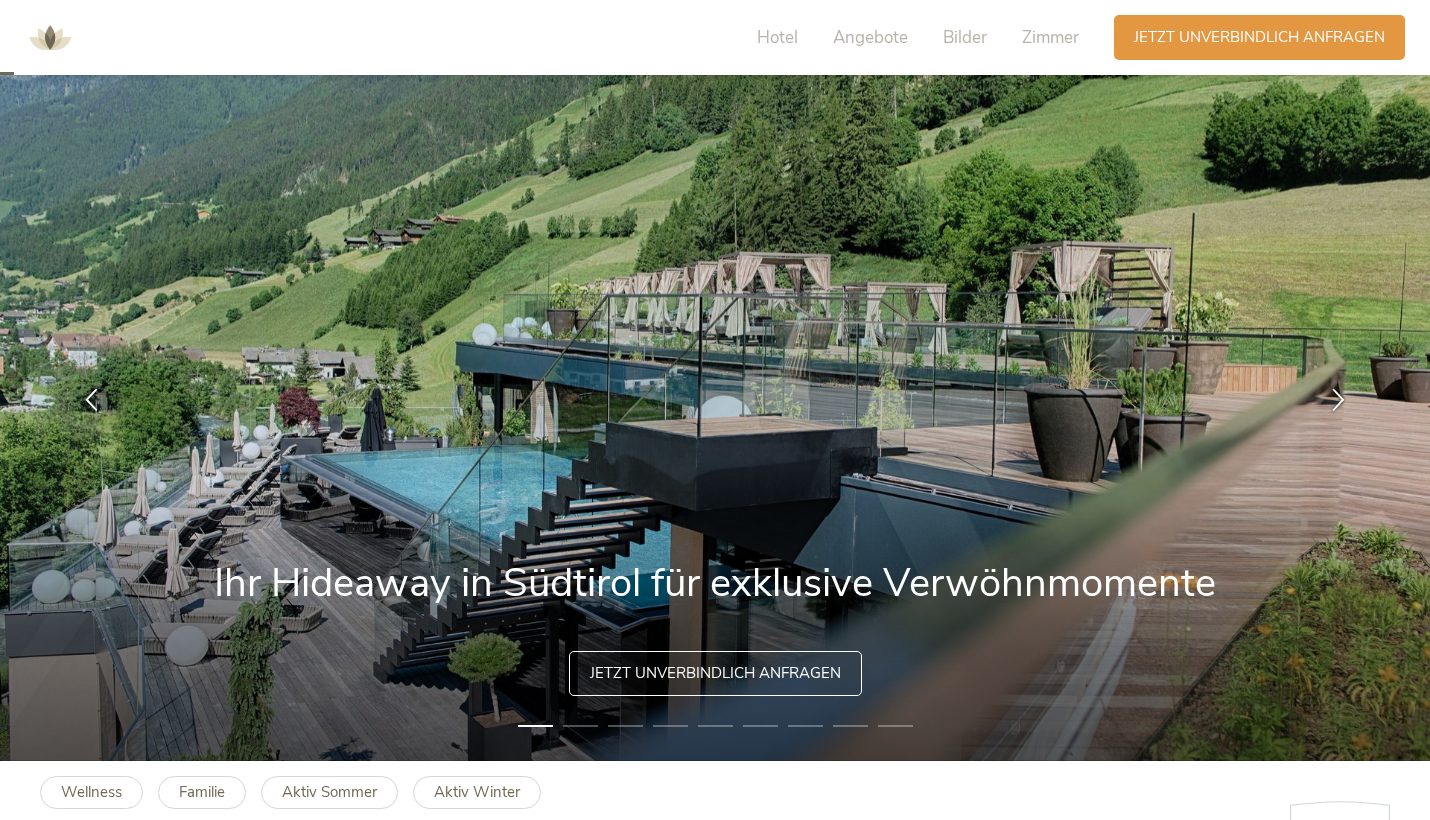 click on "2" at bounding box center (580, 726) 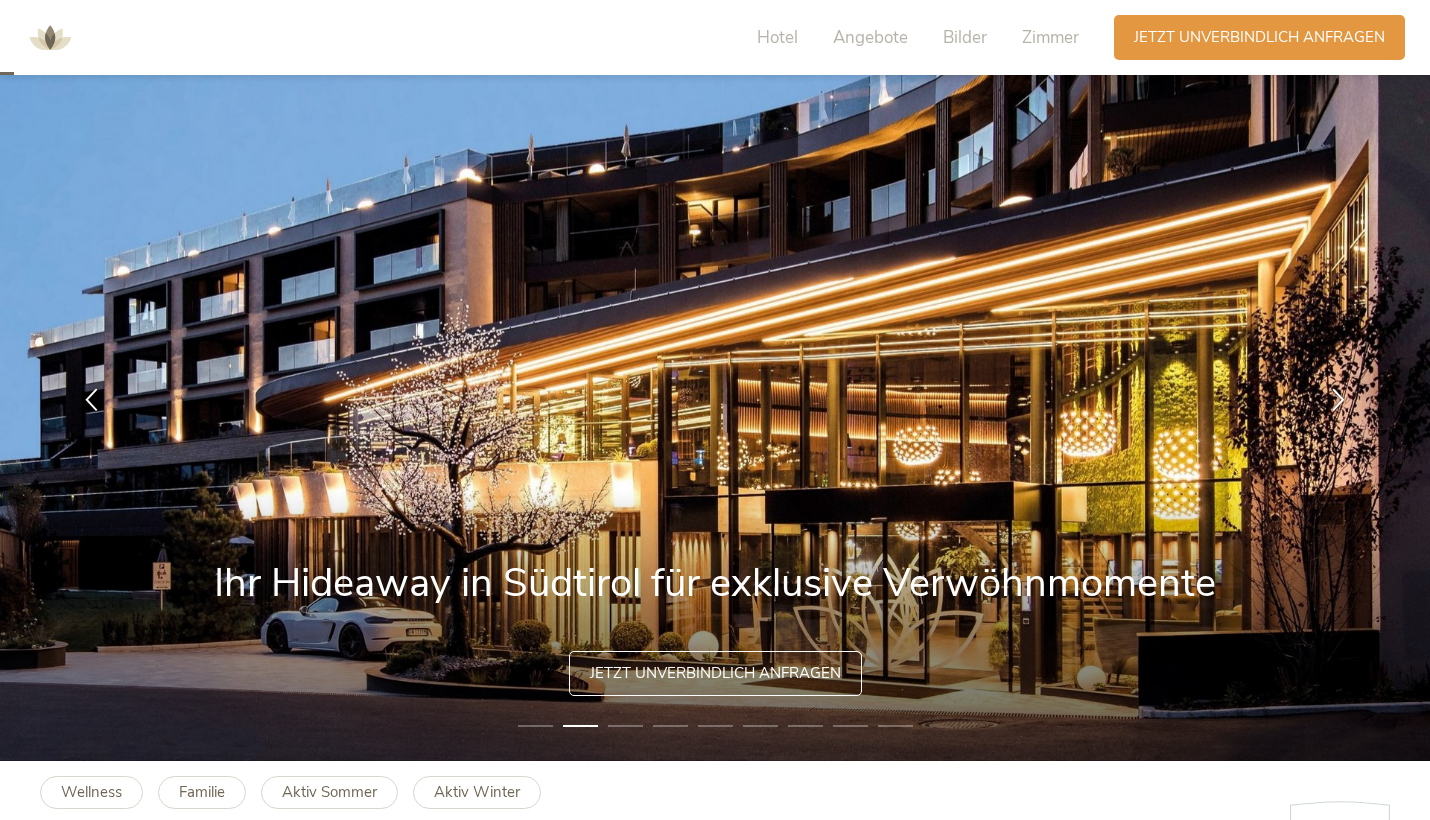click on "3" at bounding box center (625, 726) 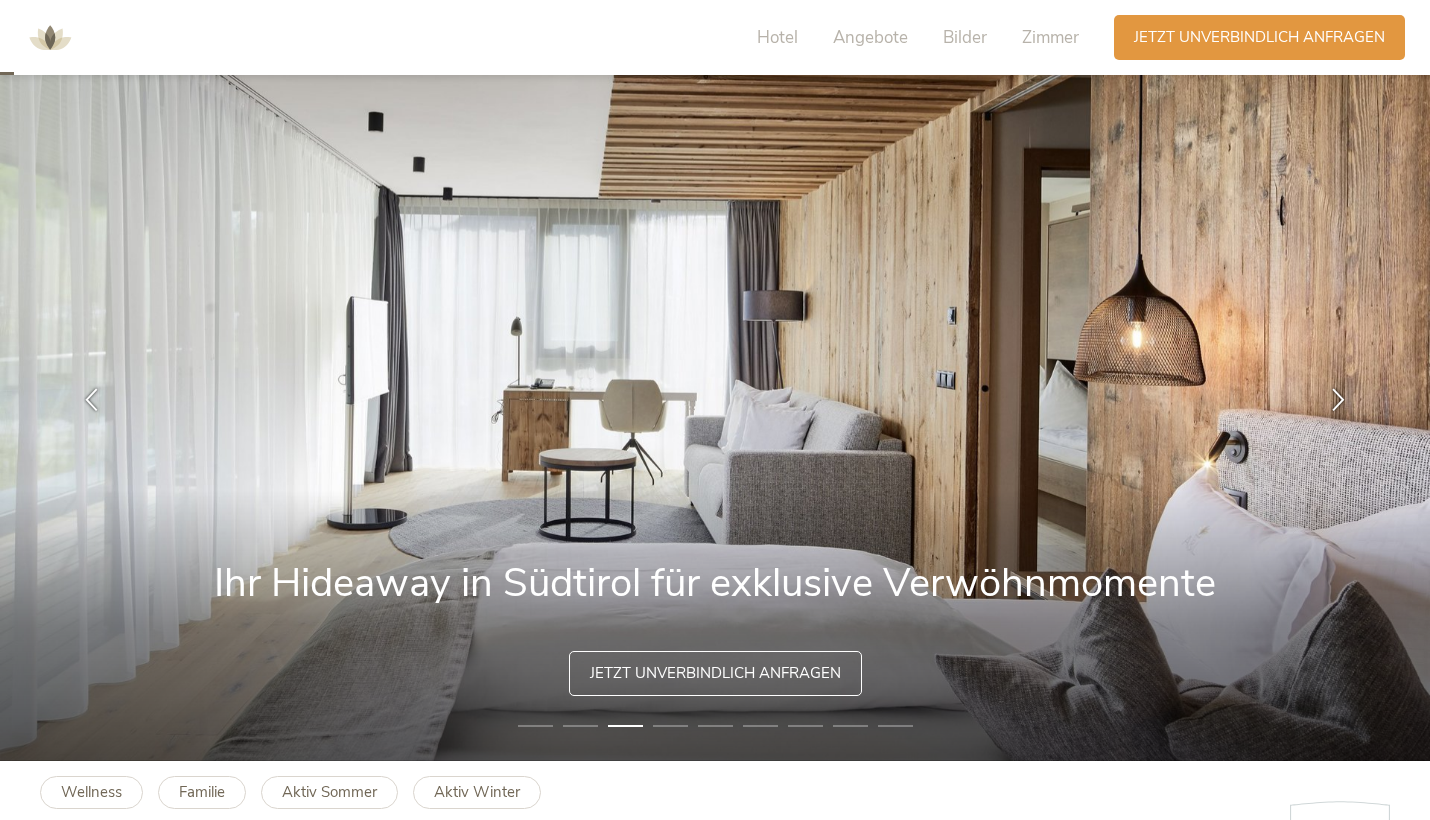click on "4" at bounding box center (670, 726) 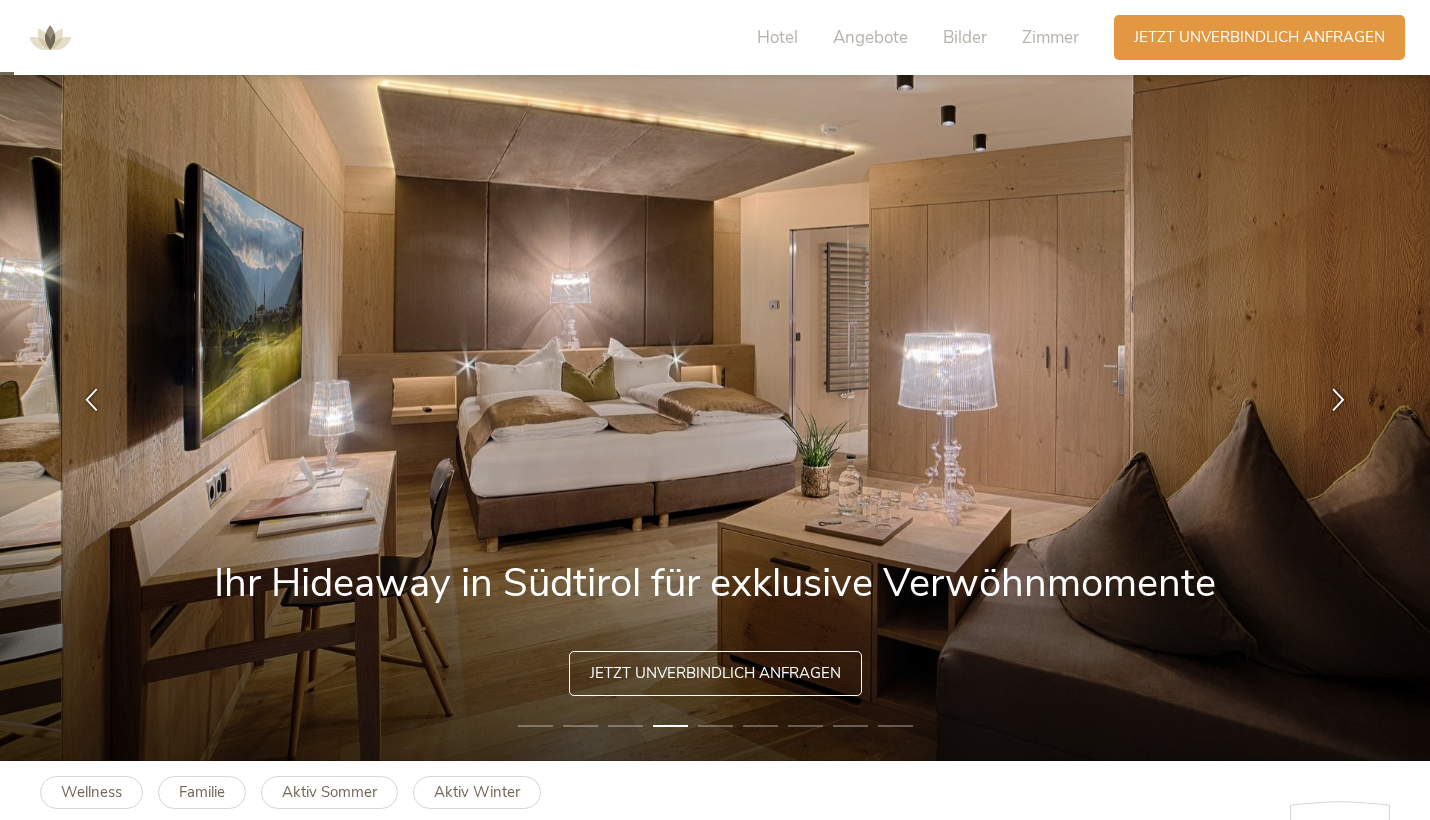 click on "5" at bounding box center [715, 726] 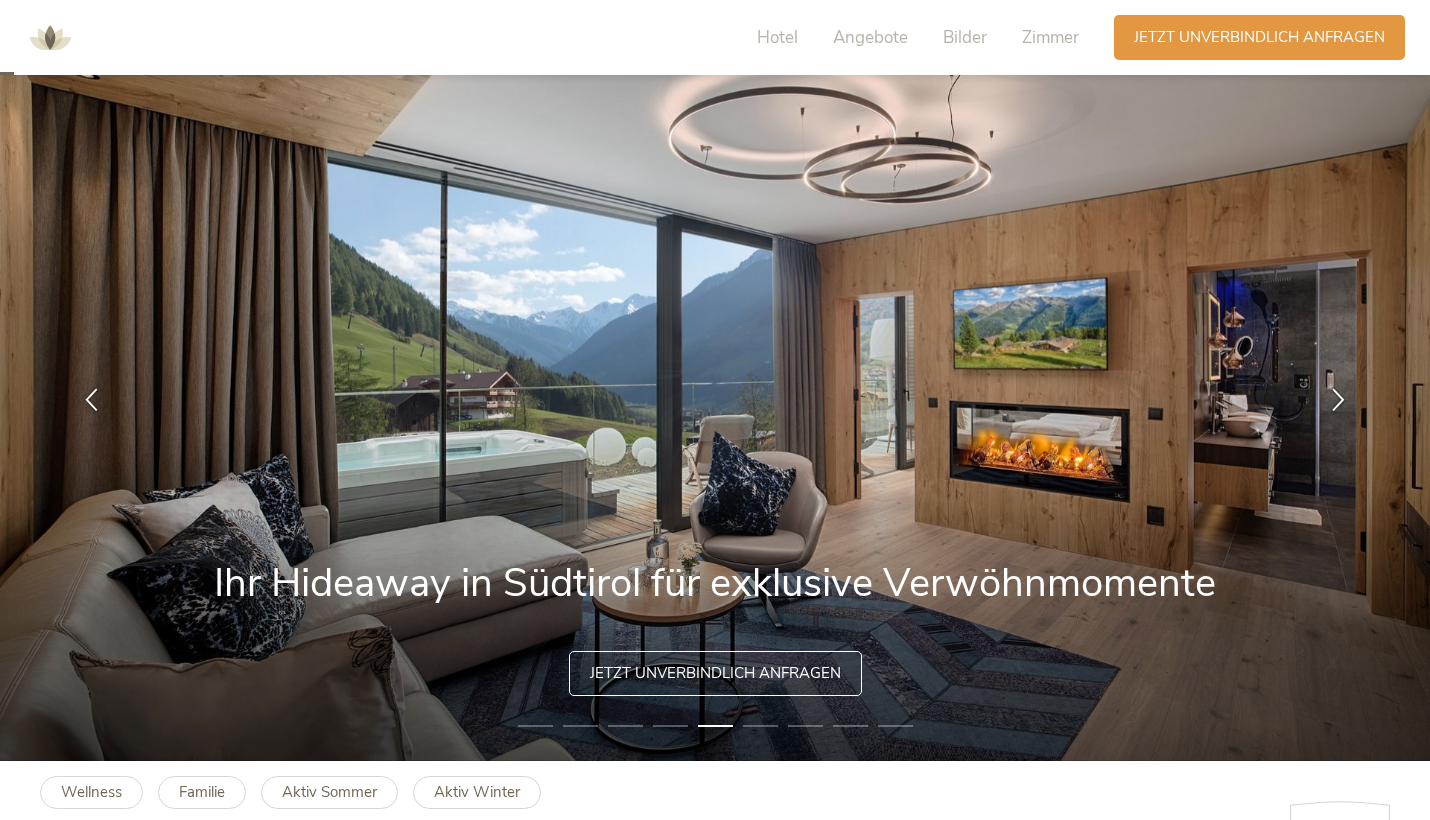 click on "6" at bounding box center (760, 726) 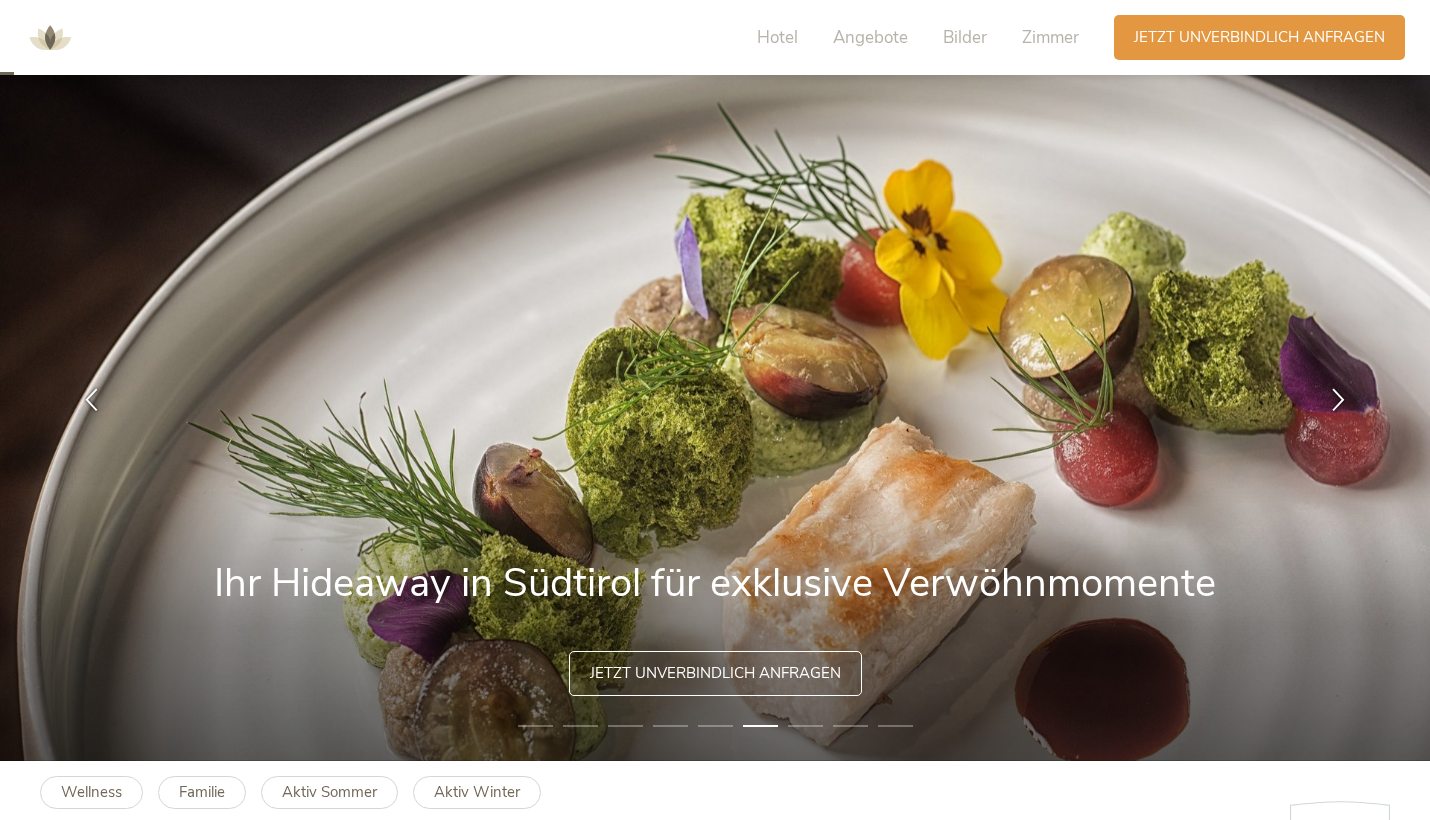 click on "7" at bounding box center (805, 726) 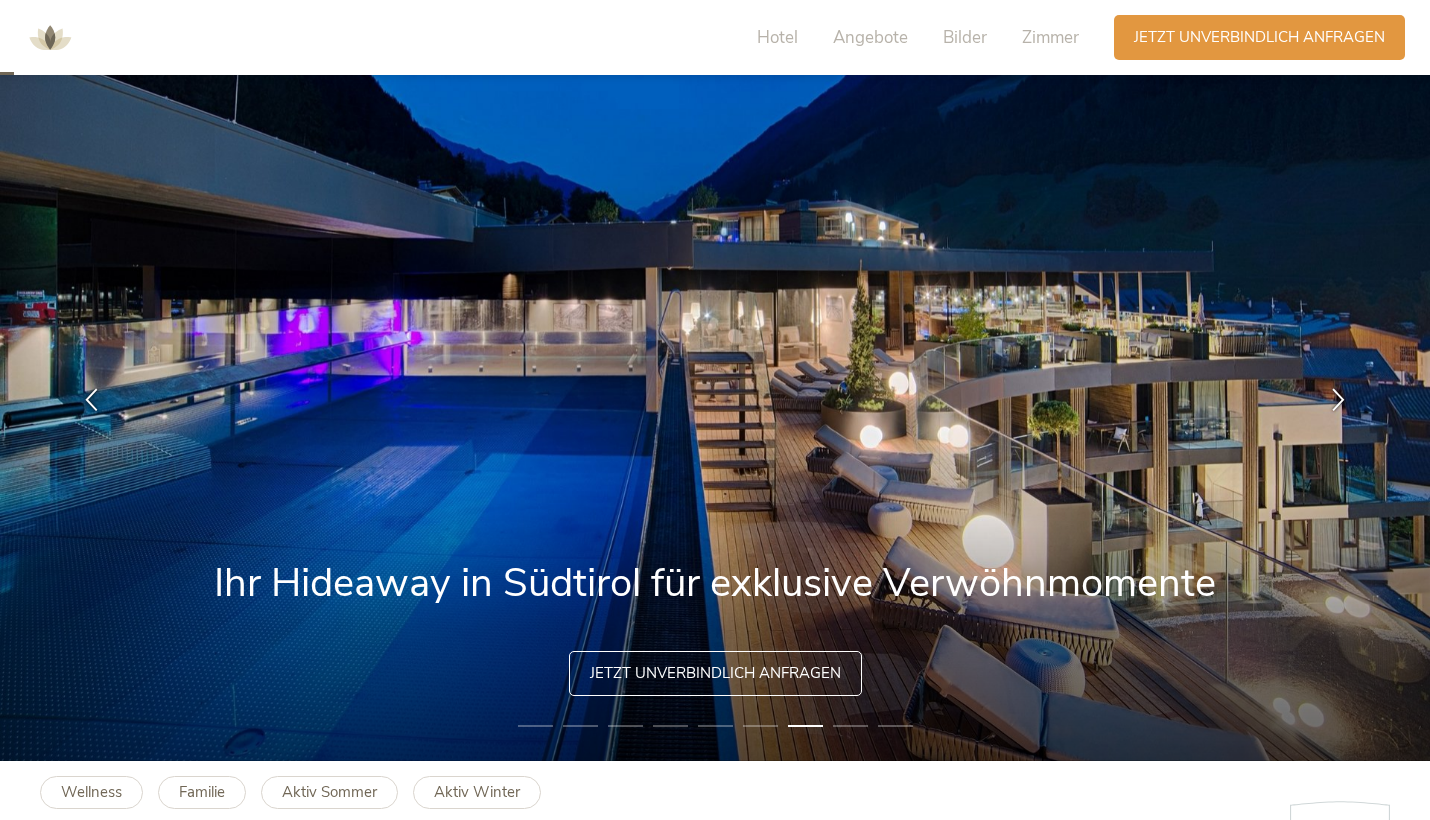 click on "8" at bounding box center [850, 726] 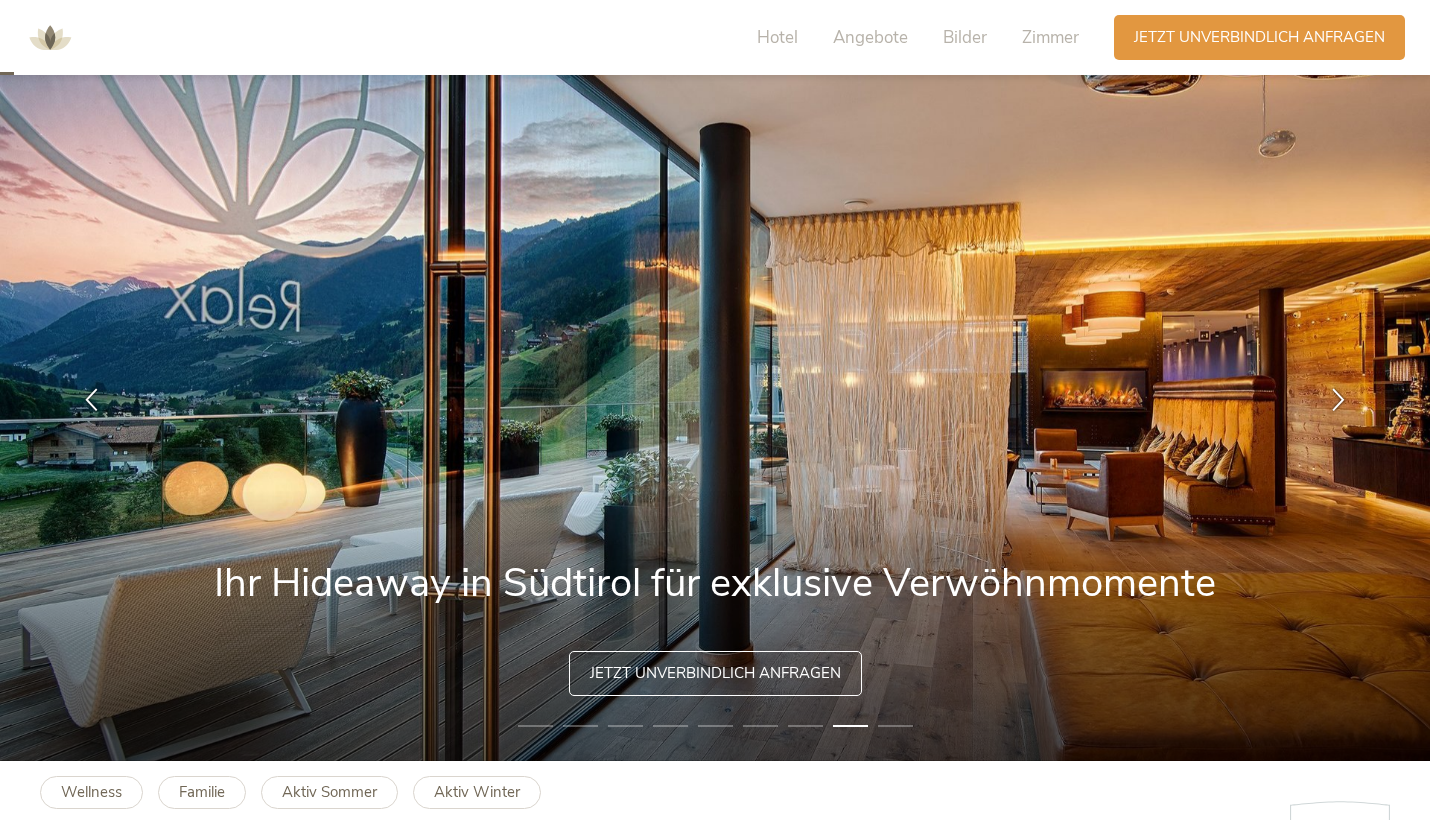 click on "9" at bounding box center (895, 726) 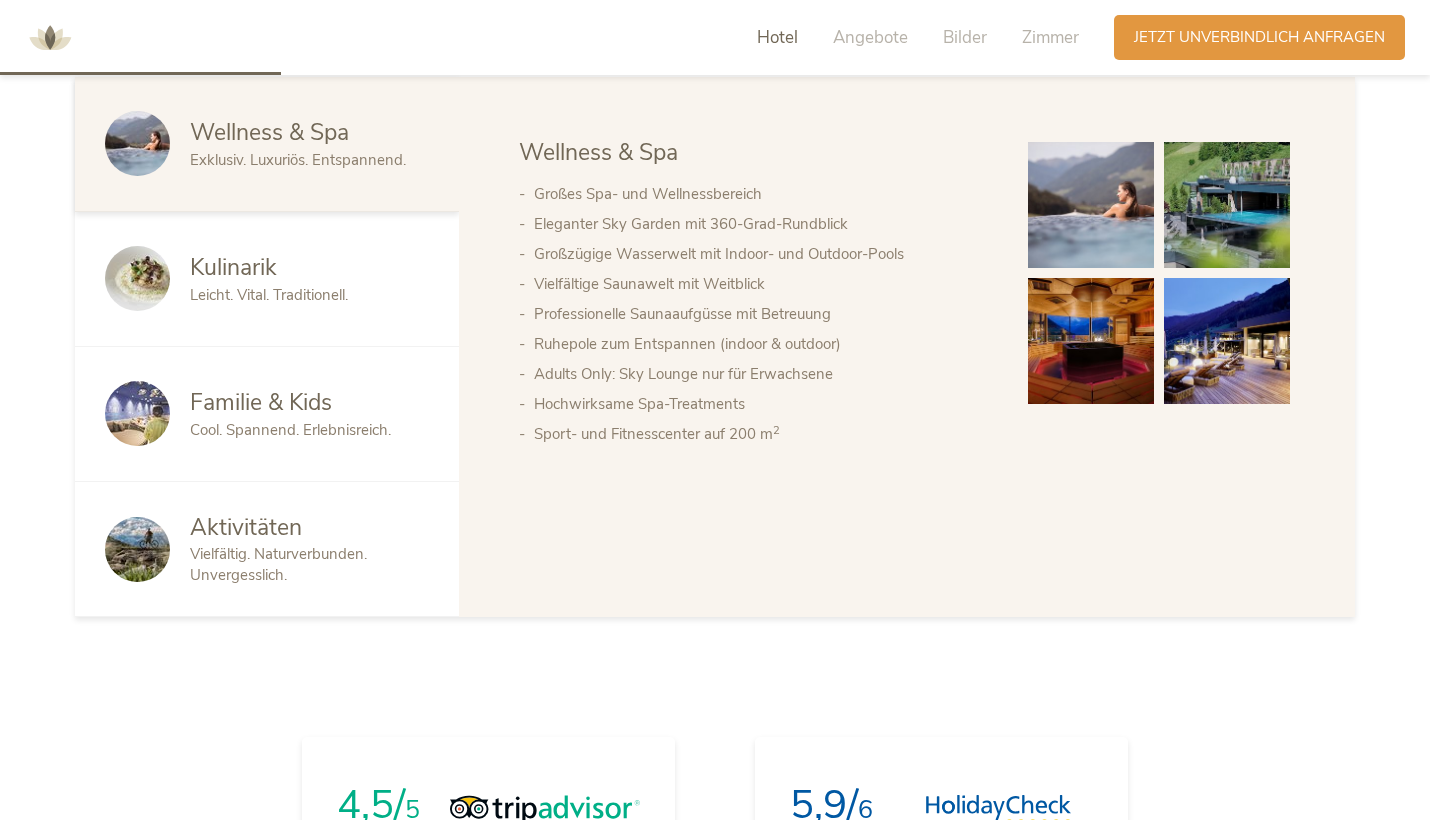 scroll, scrollTop: 1174, scrollLeft: 0, axis: vertical 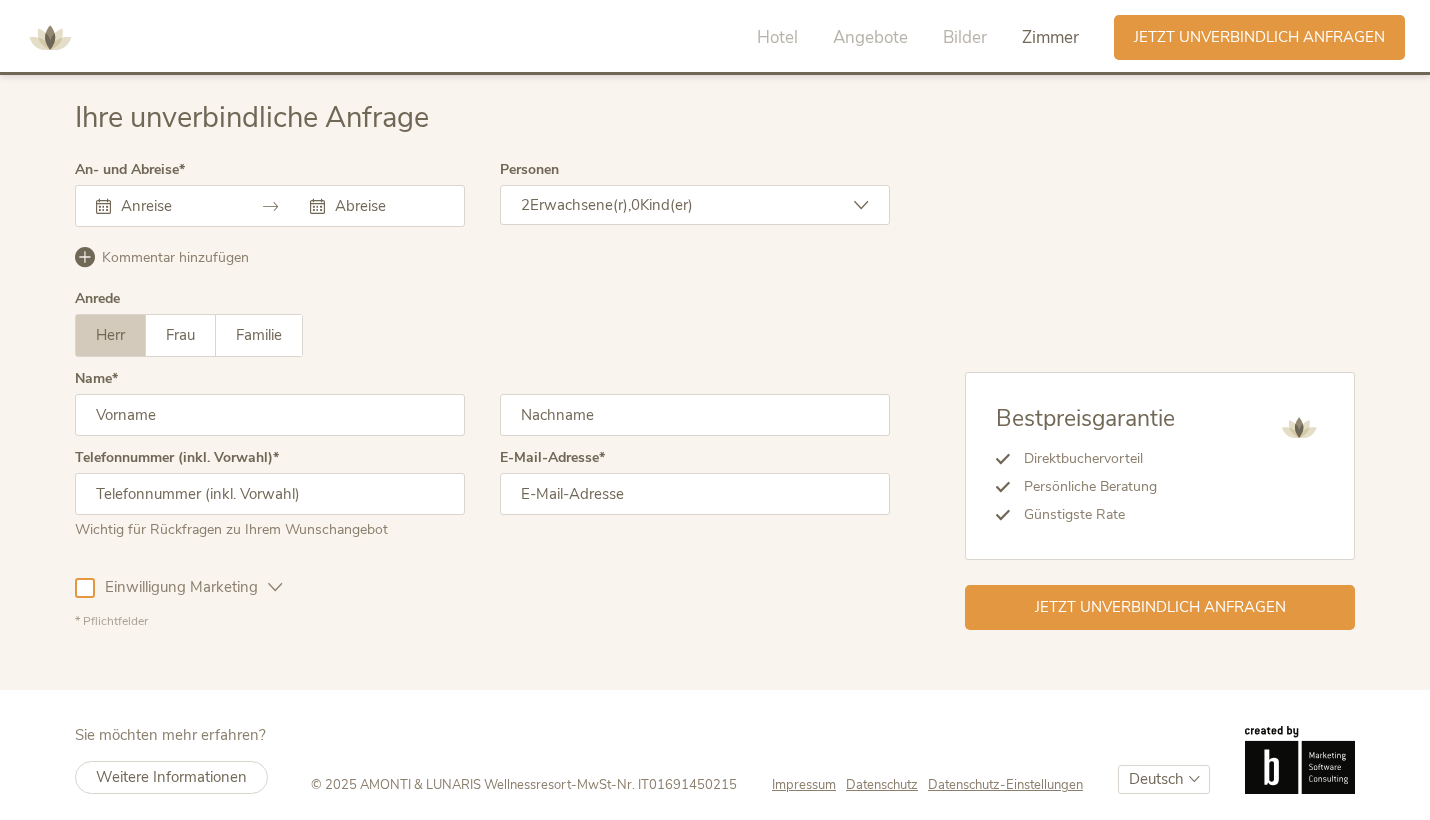 click on "Impressum" at bounding box center [804, 785] 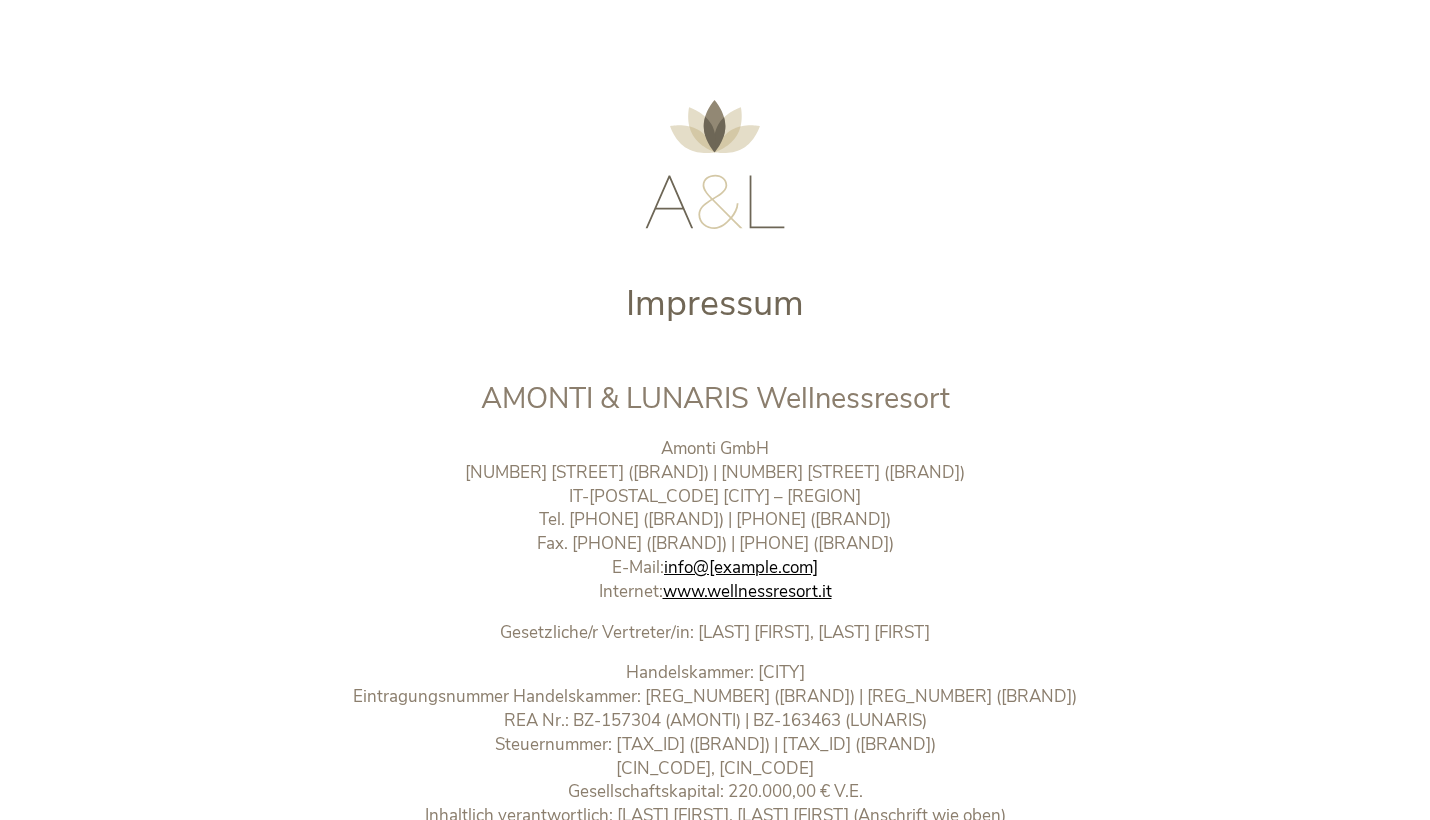 scroll, scrollTop: 0, scrollLeft: 0, axis: both 